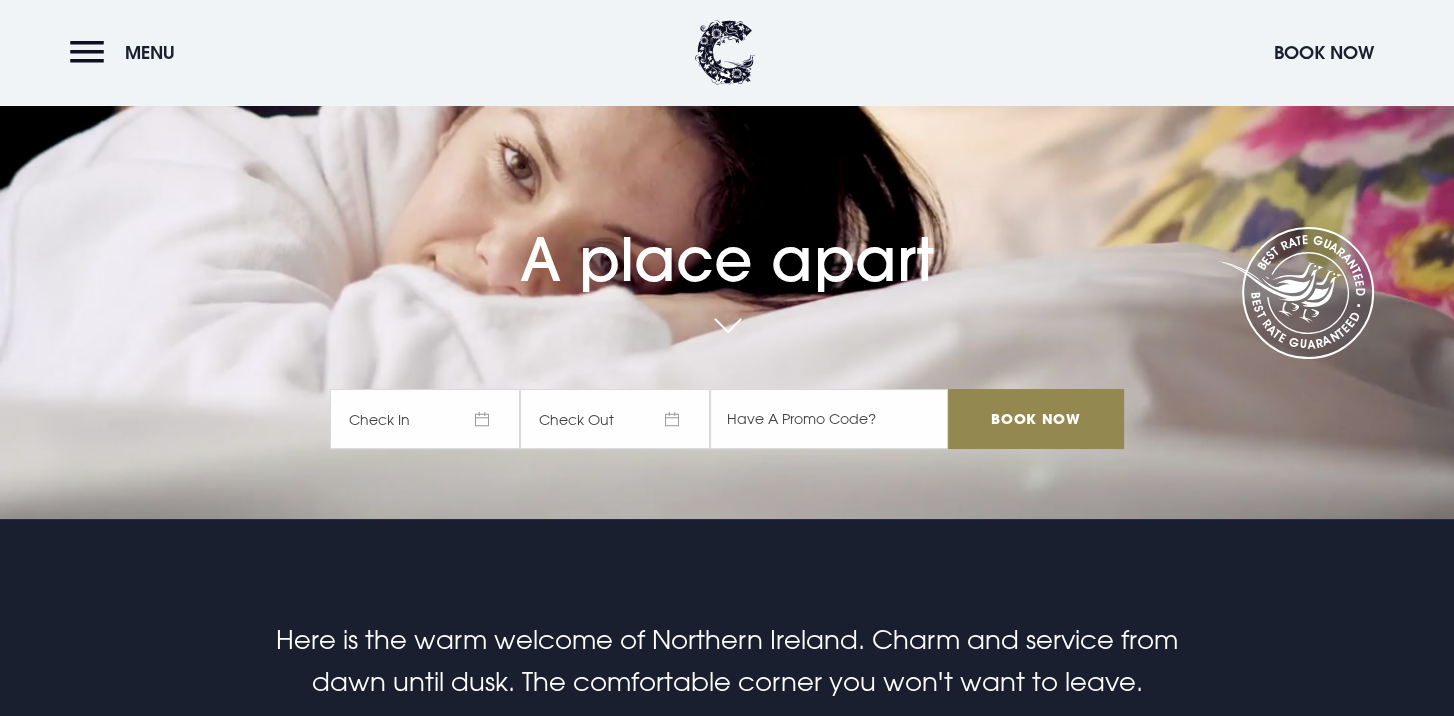 scroll, scrollTop: 200, scrollLeft: 0, axis: vertical 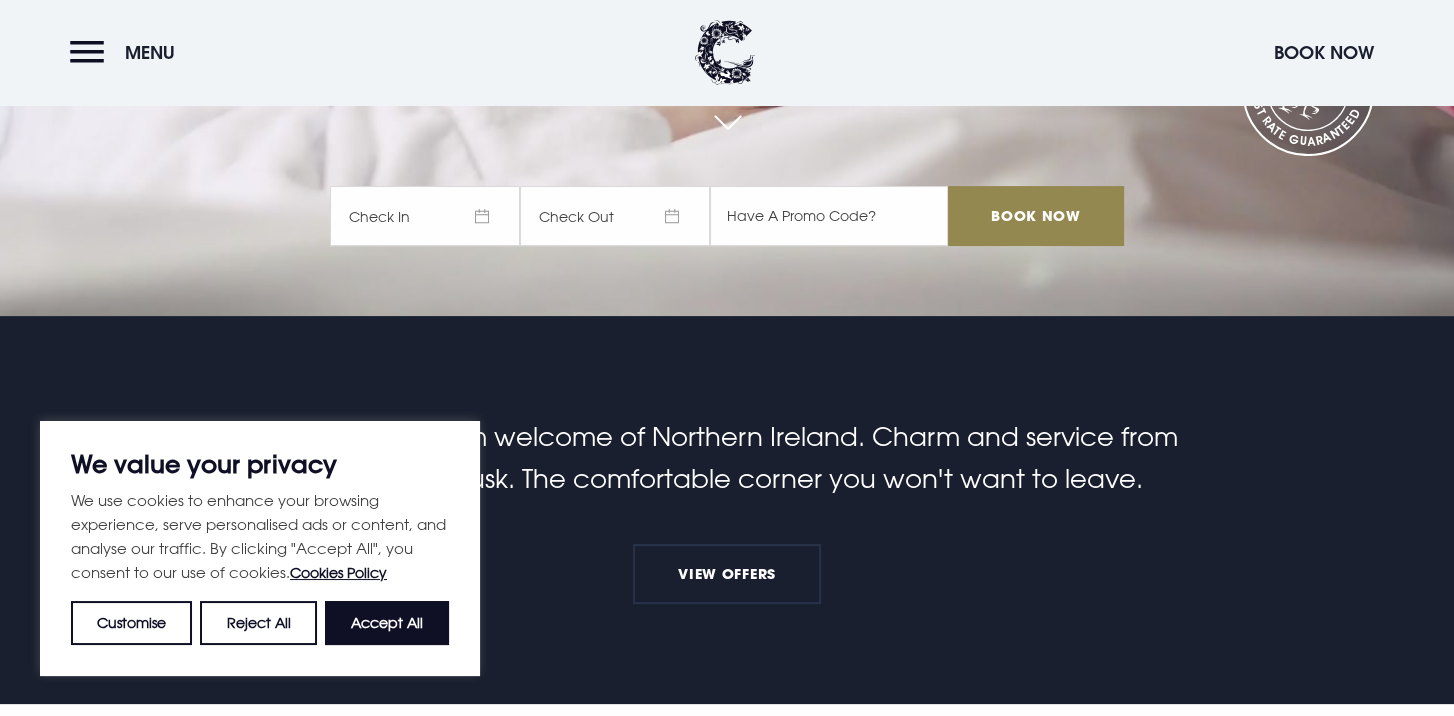 click on "Reject All" at bounding box center [258, 623] 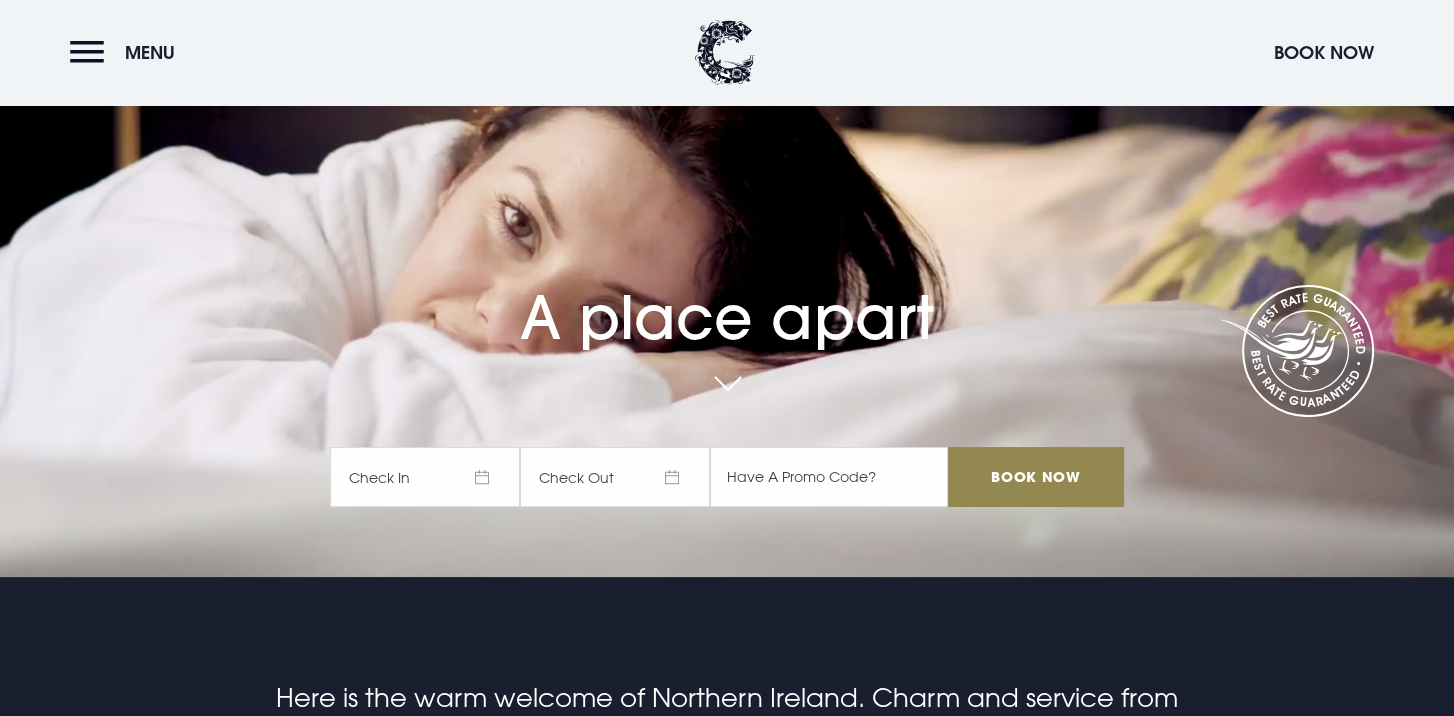 scroll, scrollTop: 0, scrollLeft: 0, axis: both 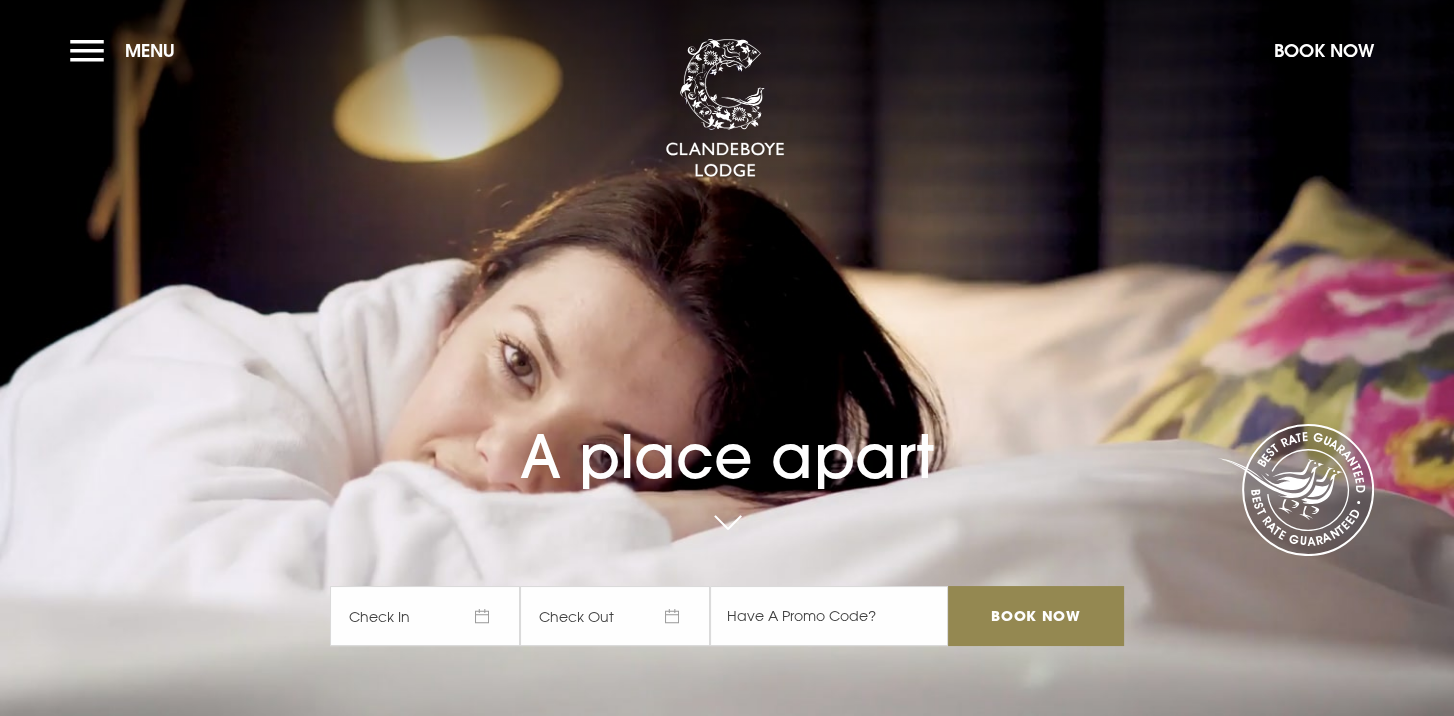 drag, startPoint x: 1337, startPoint y: 47, endPoint x: 1268, endPoint y: 81, distance: 76.922035 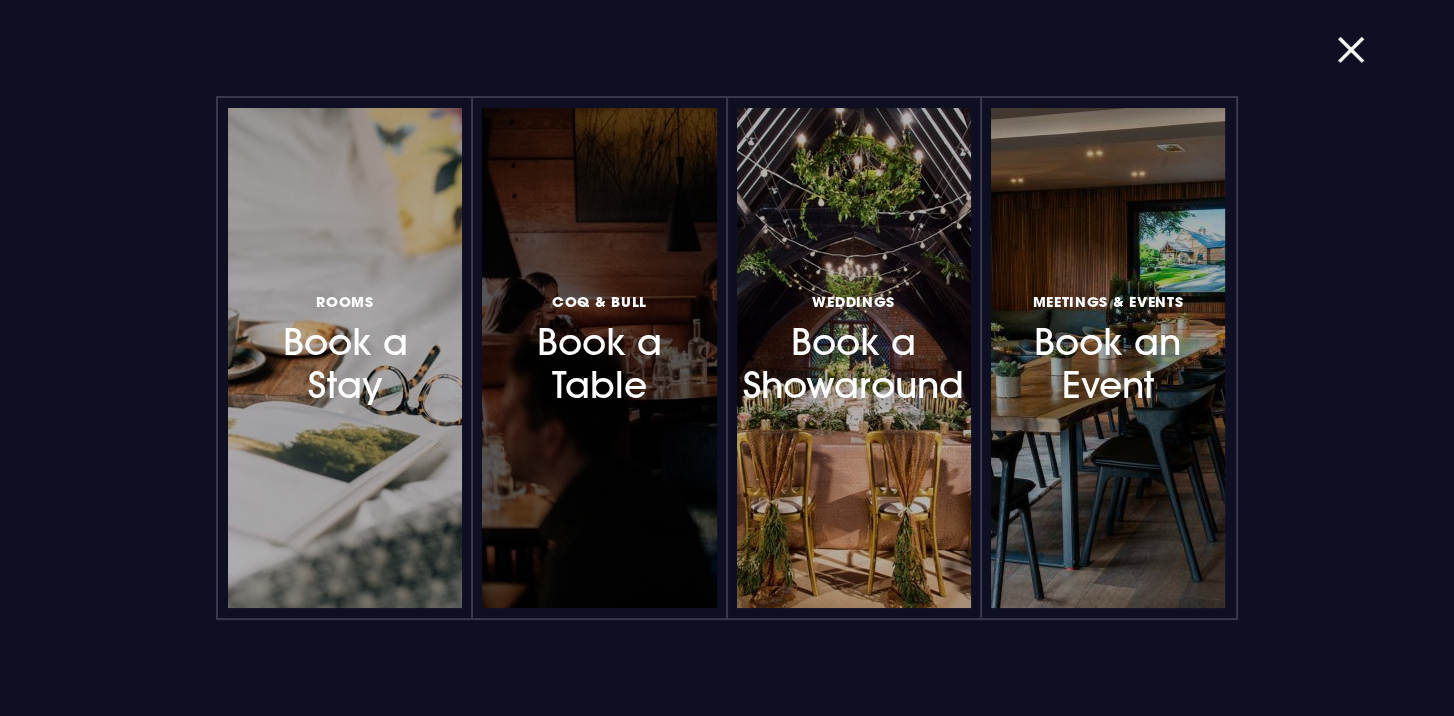 click on "Coq & Bull
Book a Table" at bounding box center (599, 347) 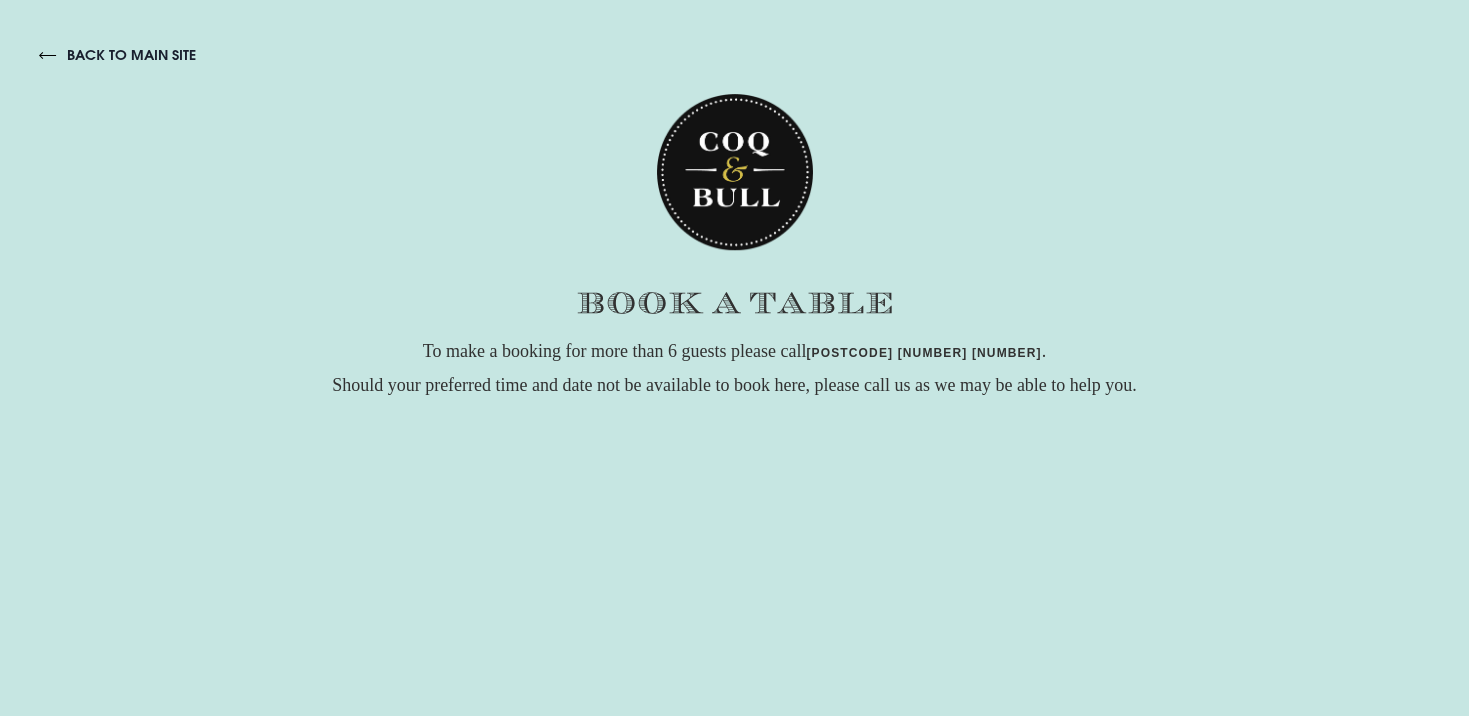 scroll, scrollTop: 0, scrollLeft: 0, axis: both 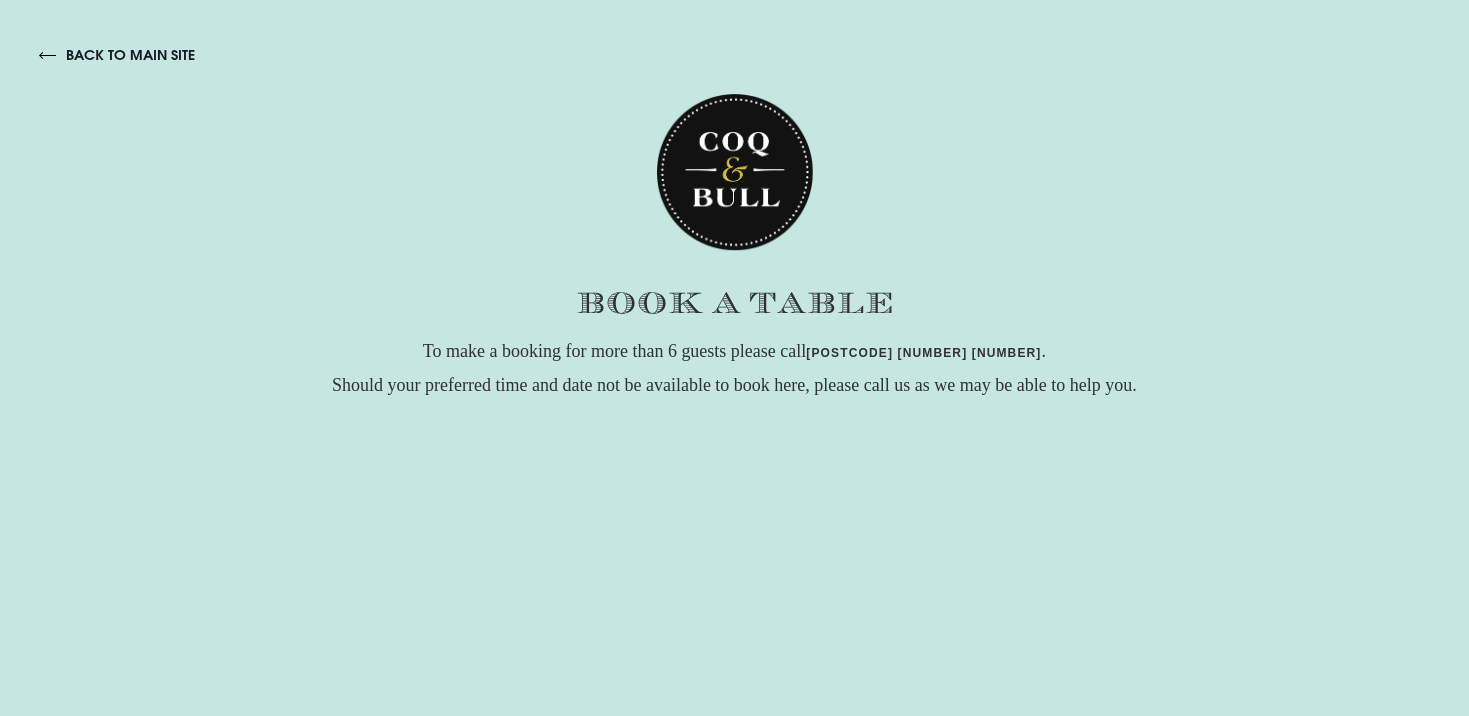 click on "back to main site" at bounding box center [117, 55] 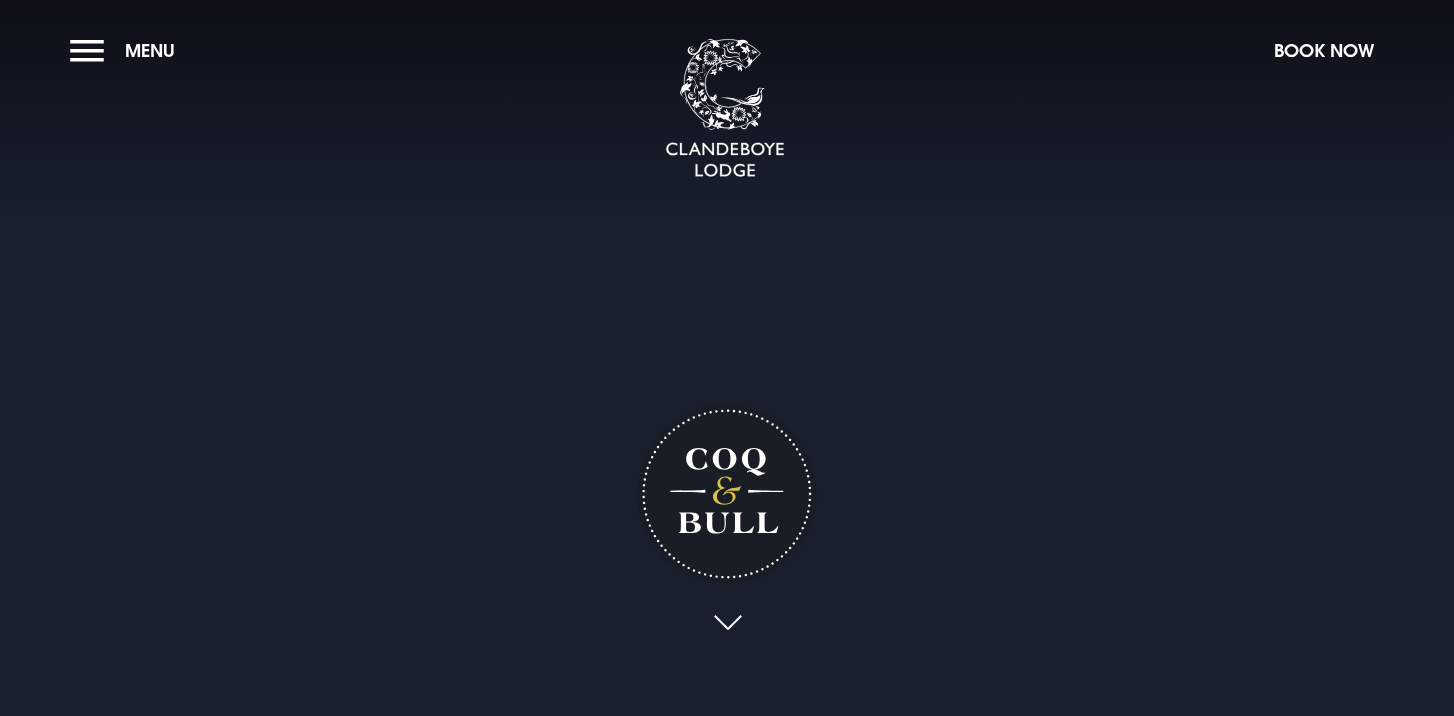 scroll, scrollTop: 0, scrollLeft: 0, axis: both 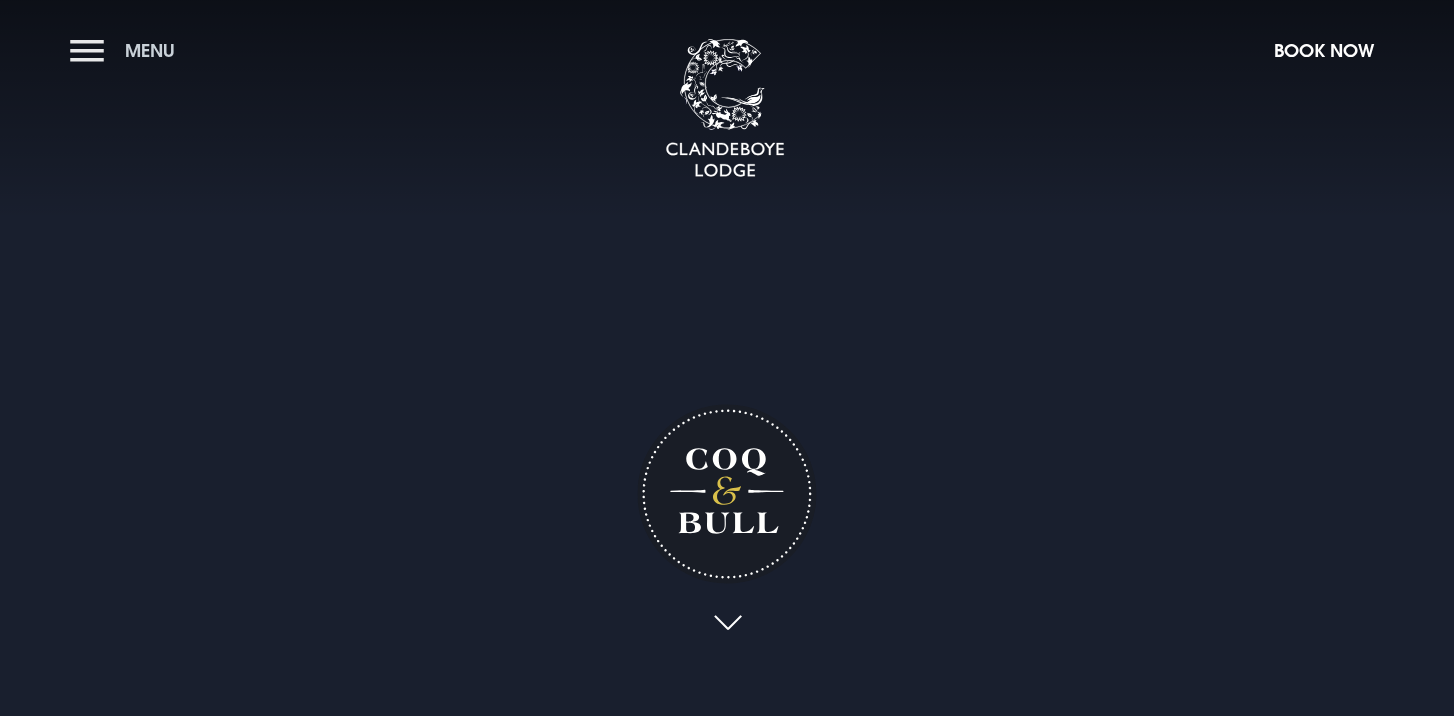 click on "Menu" at bounding box center [150, 50] 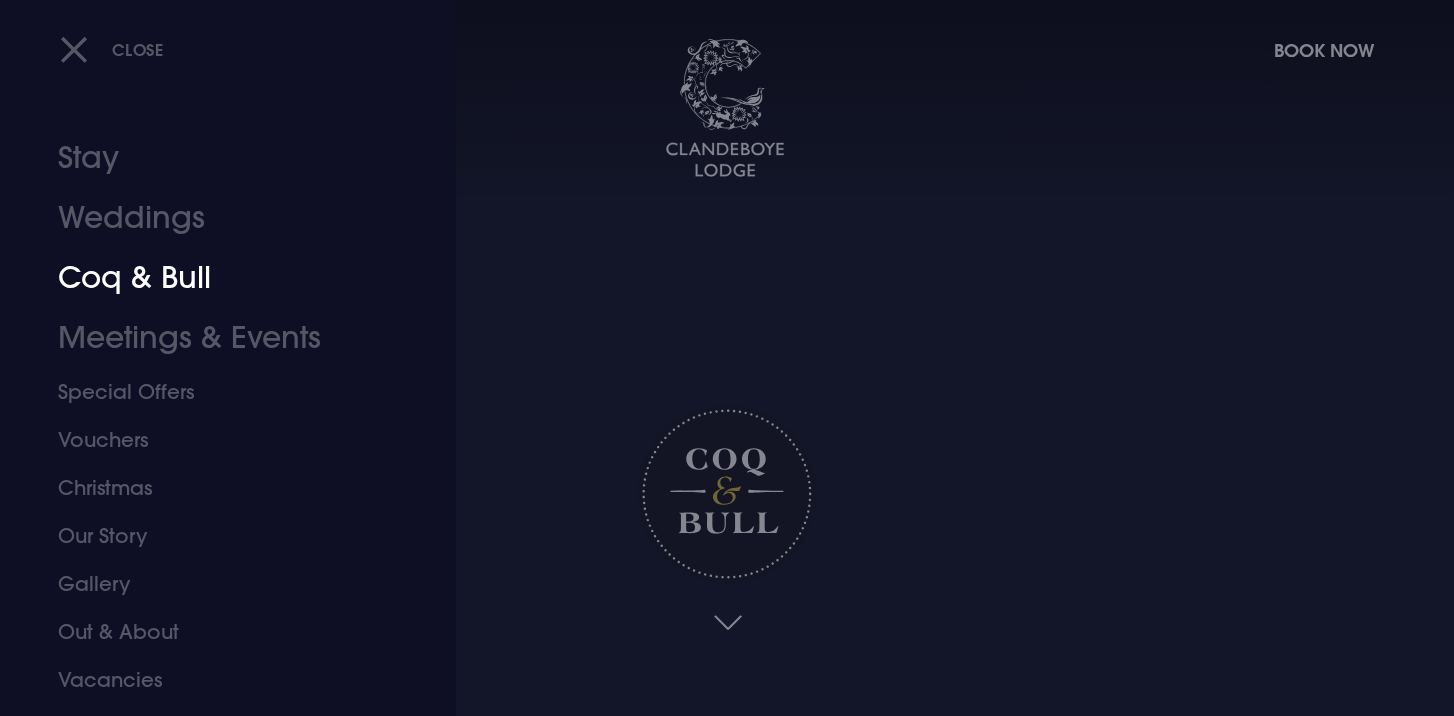 click on "Coq & Bull" at bounding box center (216, 278) 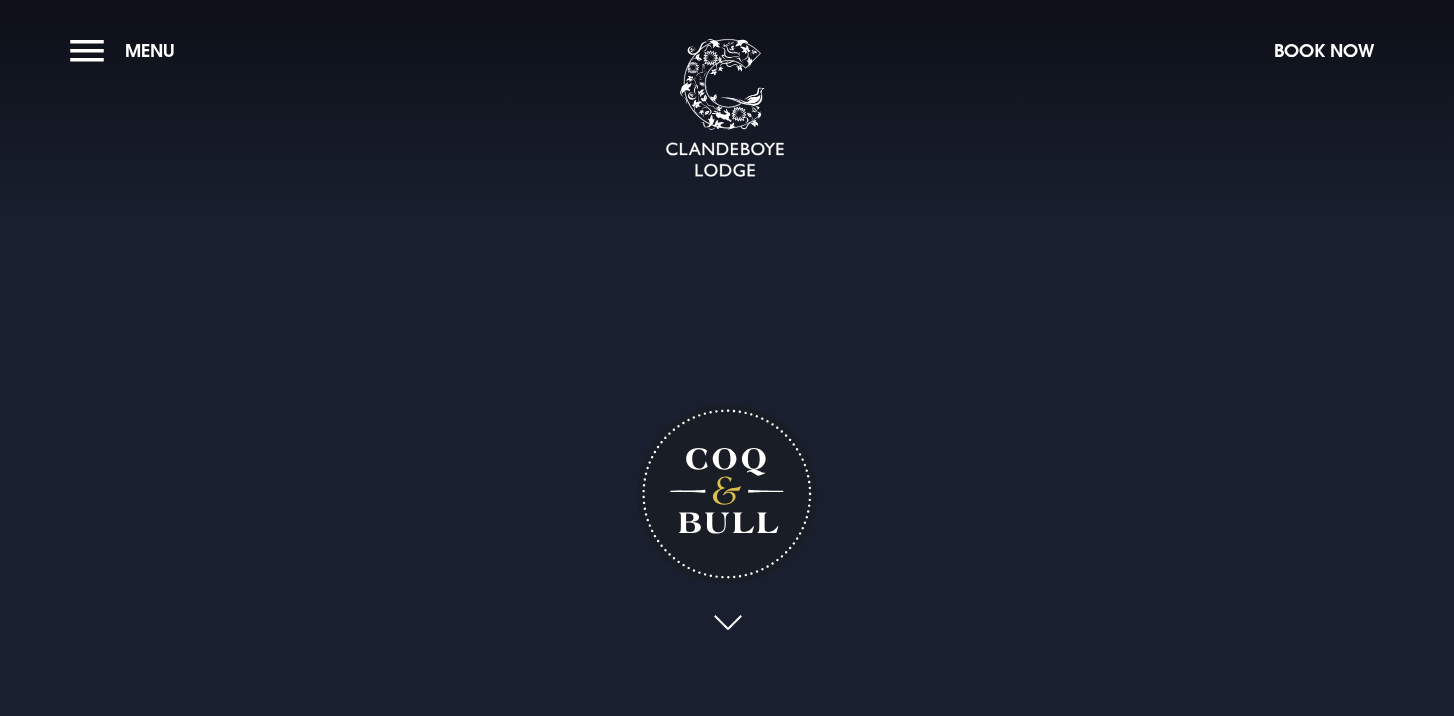 scroll, scrollTop: 0, scrollLeft: 0, axis: both 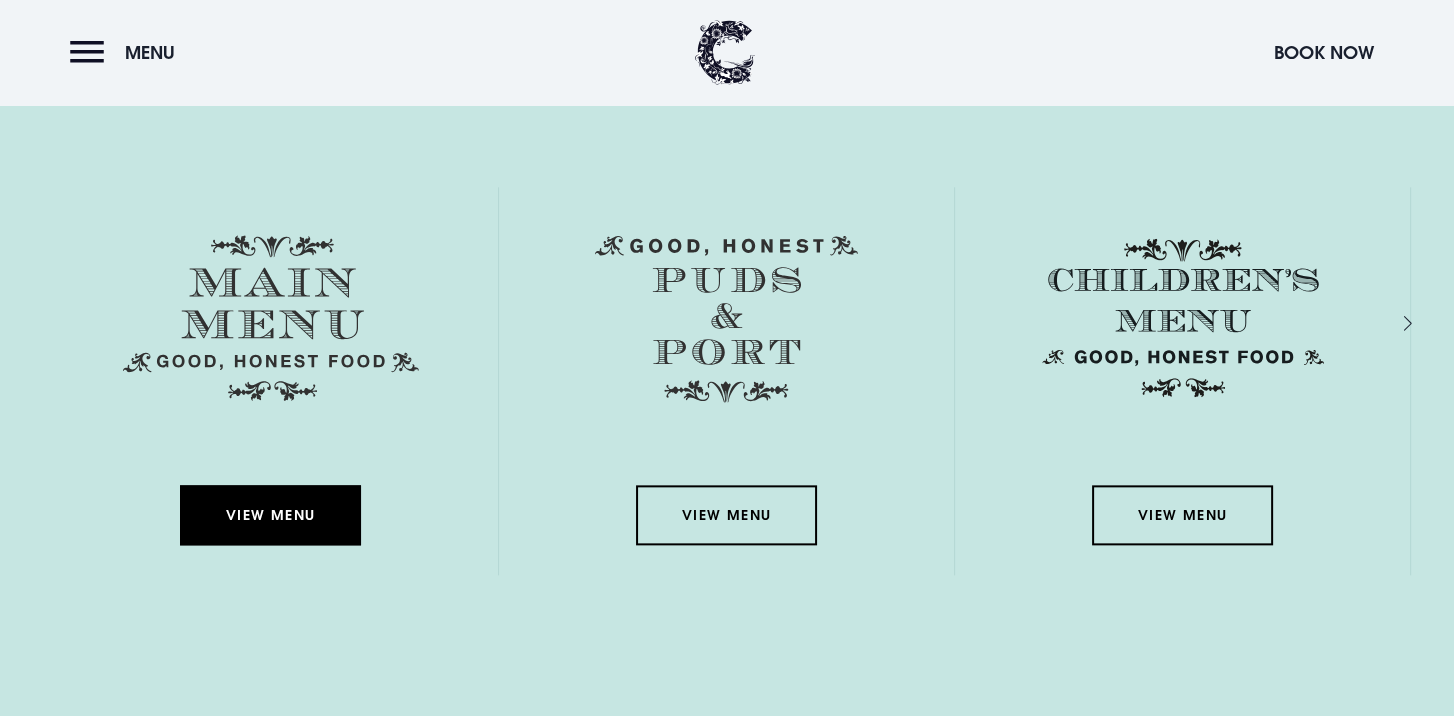 click on "View Menu" at bounding box center (270, 515) 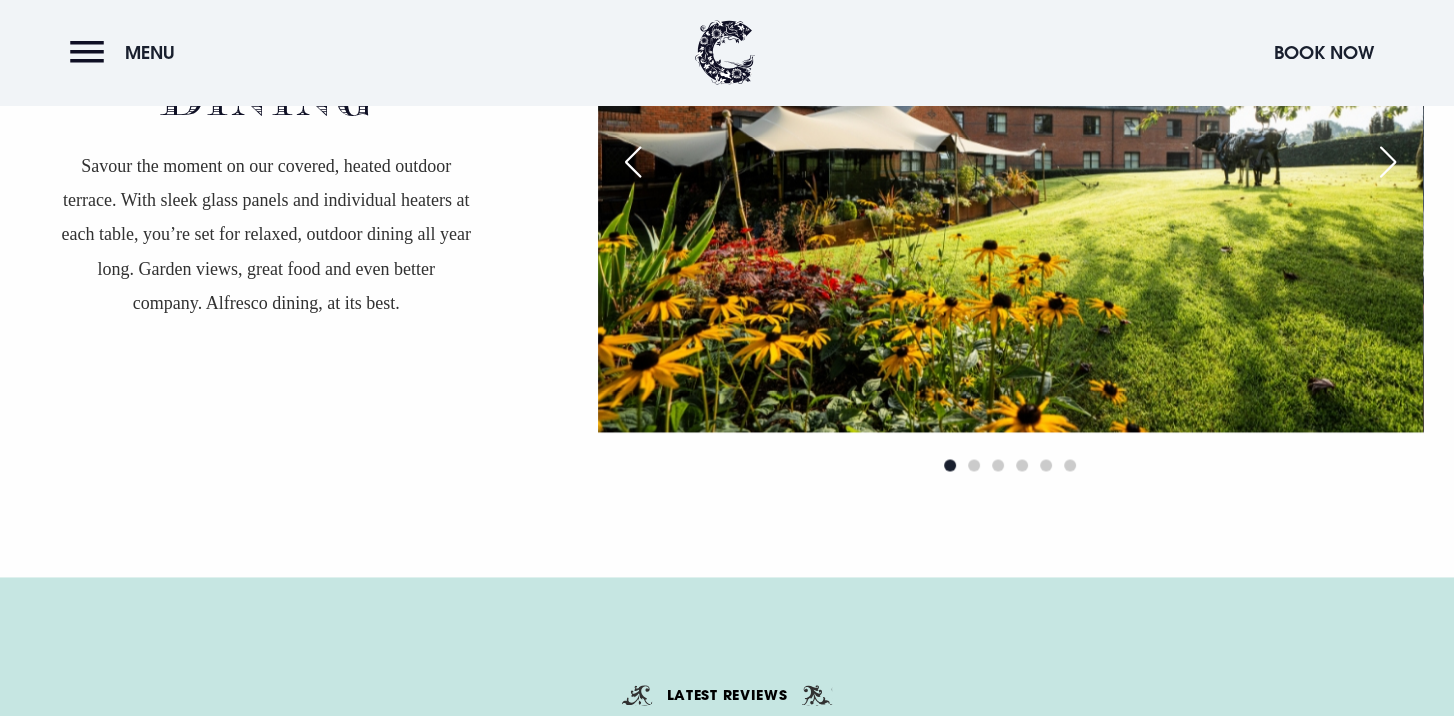 scroll, scrollTop: 3600, scrollLeft: 0, axis: vertical 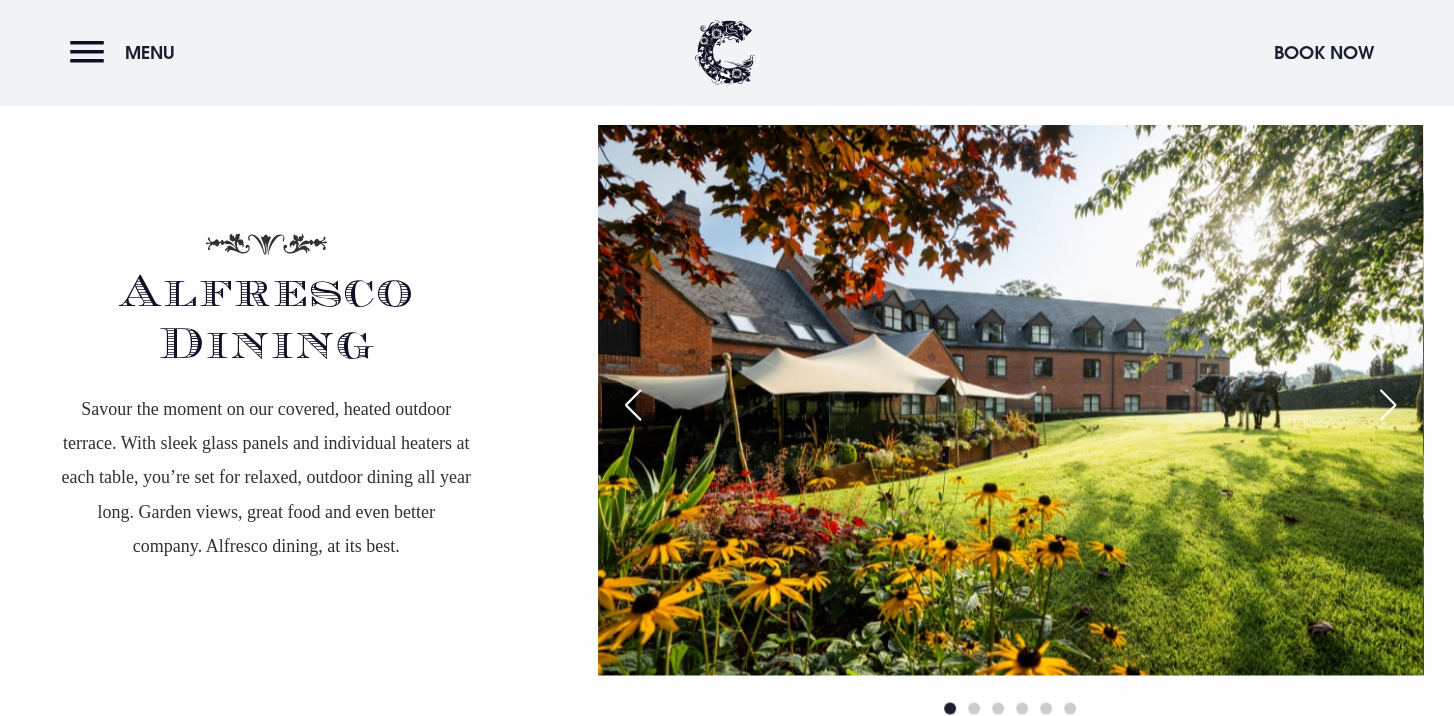 click at bounding box center [1388, 405] 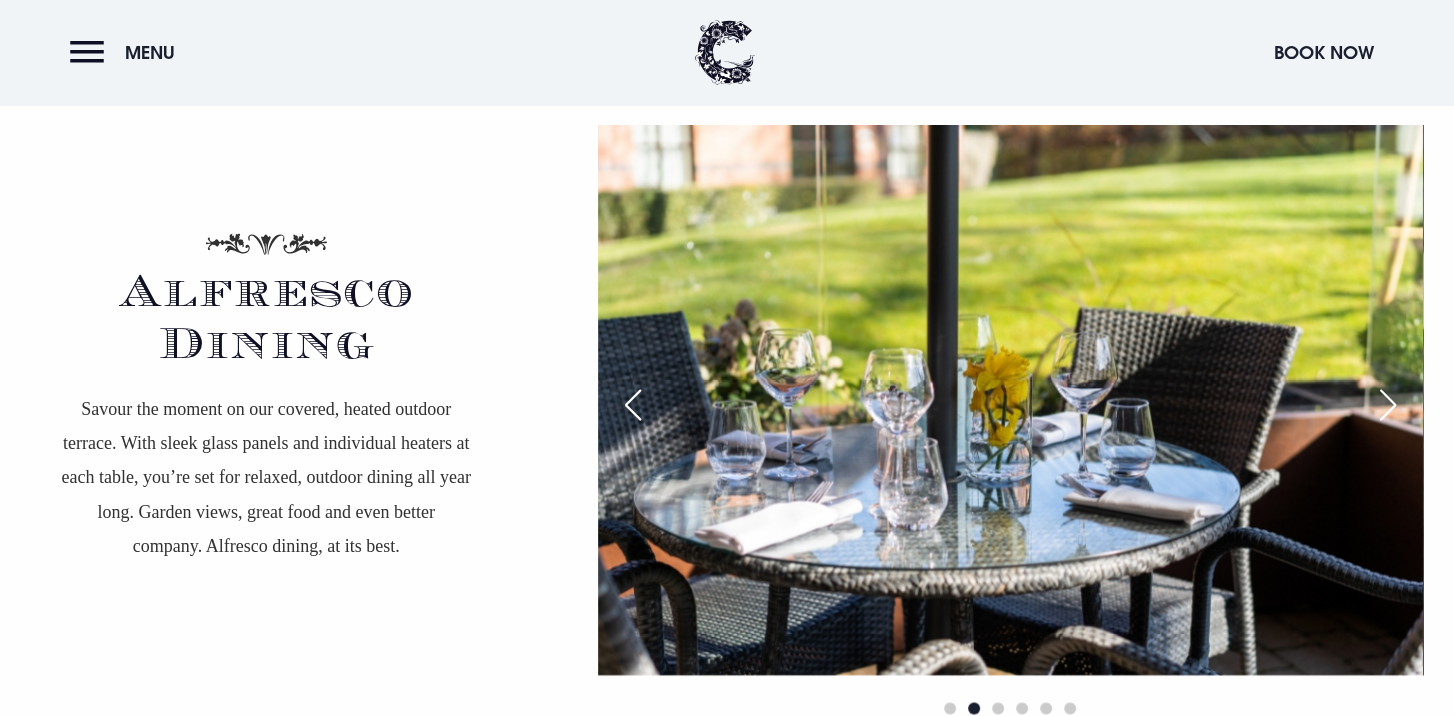 click at bounding box center (1388, 405) 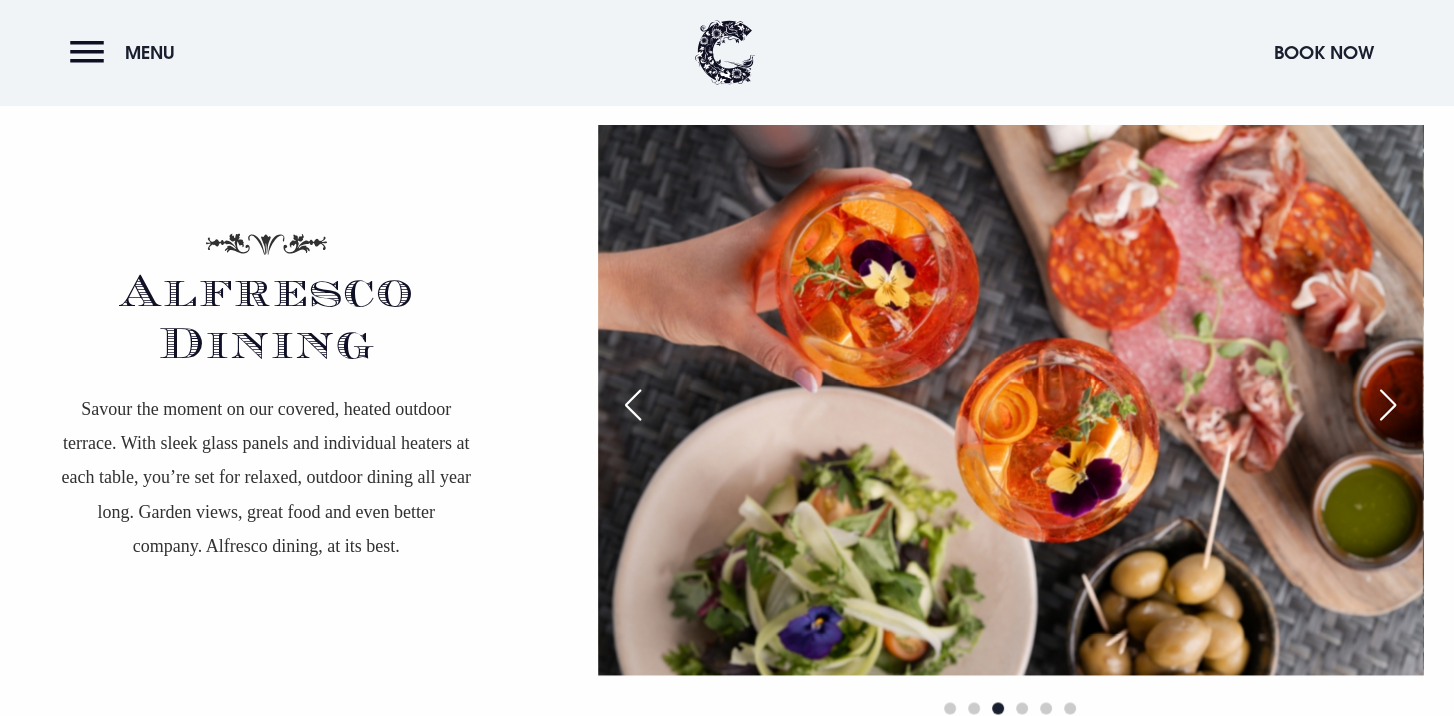 click at bounding box center [1388, 405] 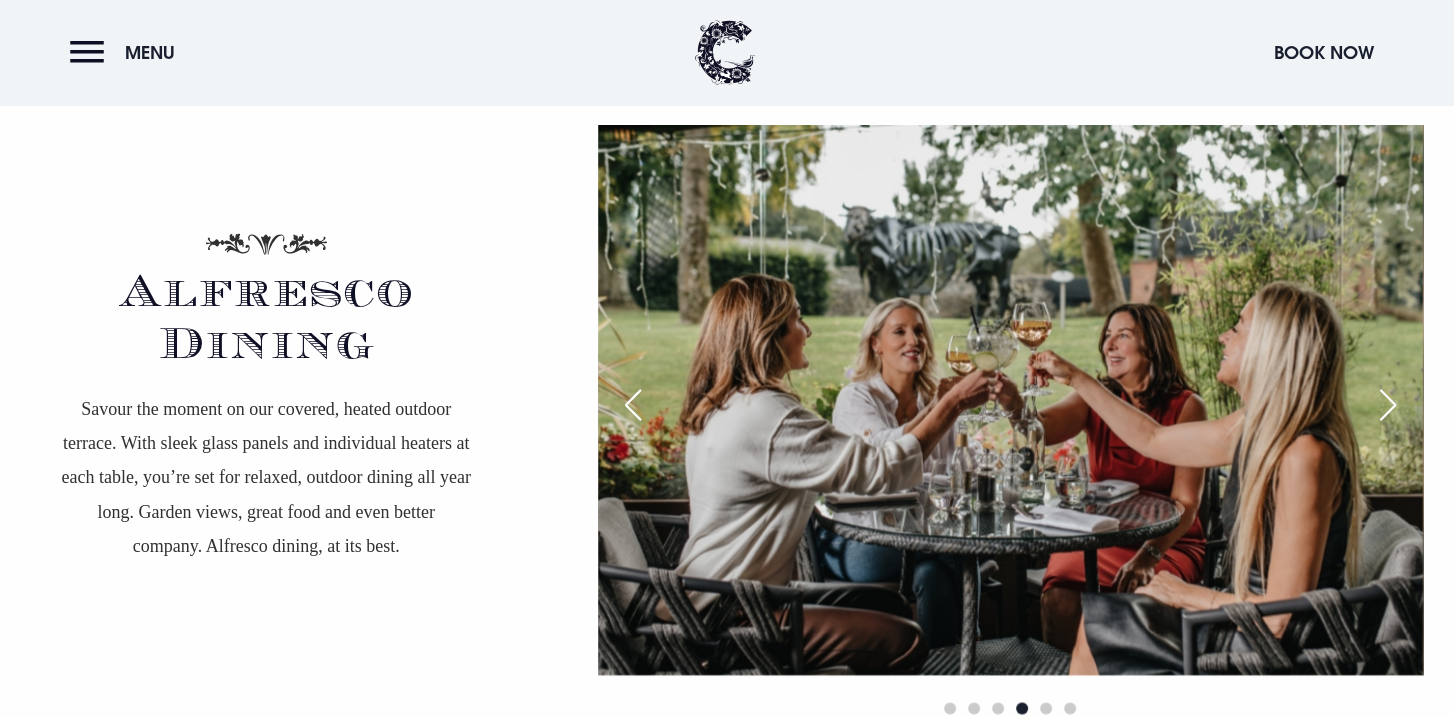 click at bounding box center [1388, 405] 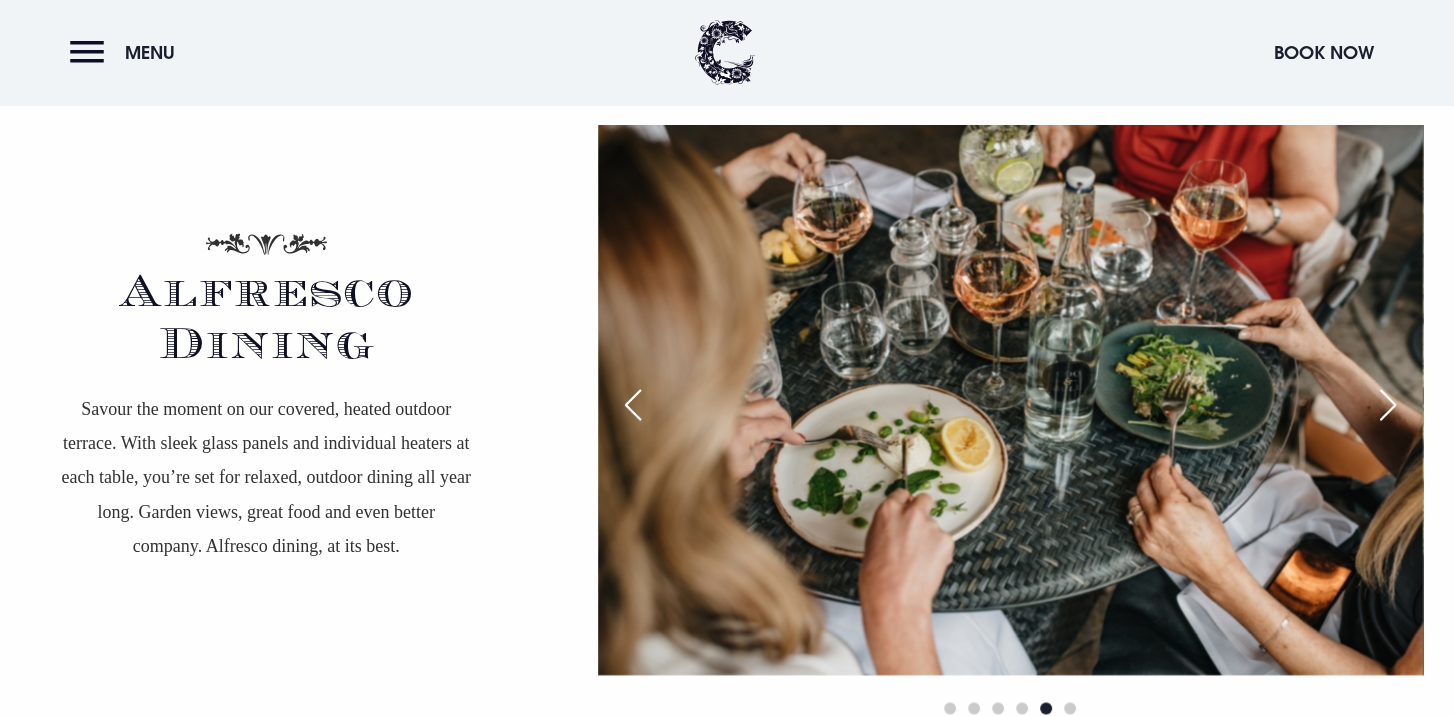 click at bounding box center (1388, 405) 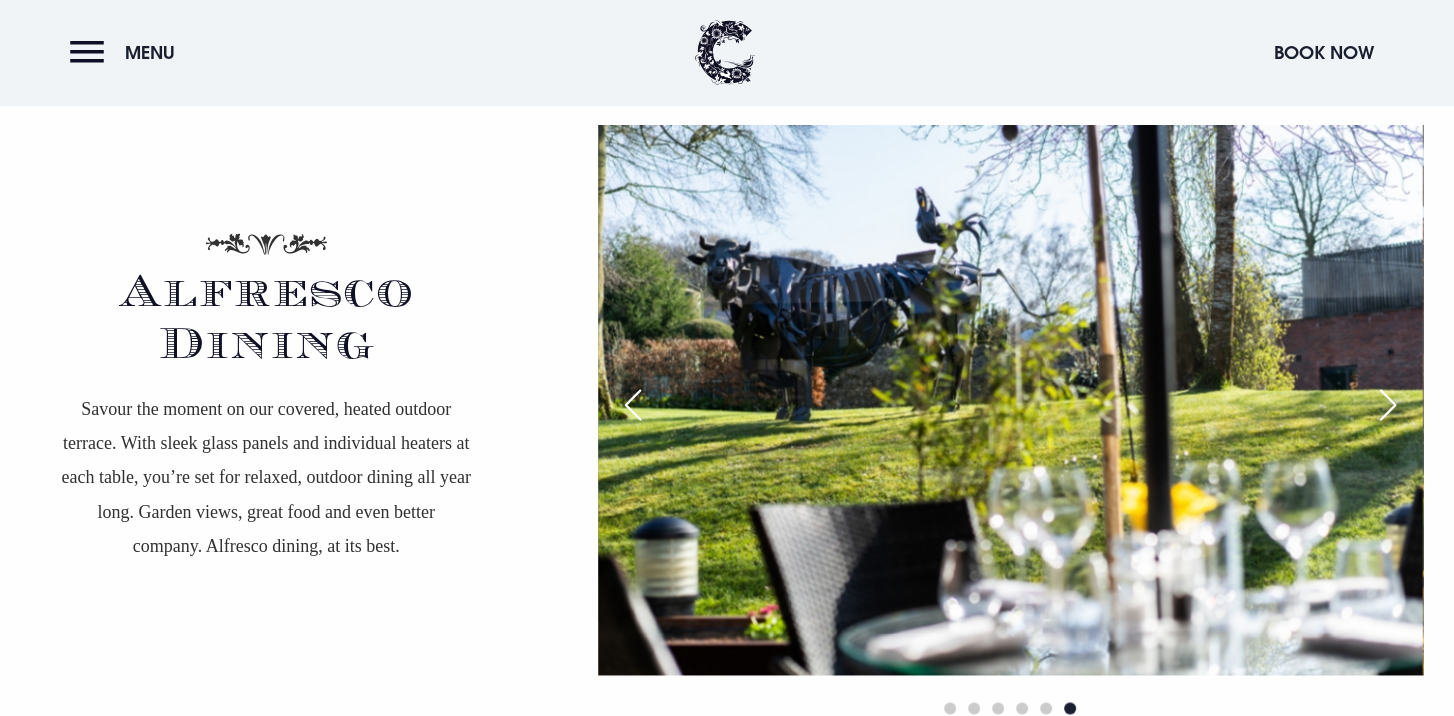 click at bounding box center [1388, 405] 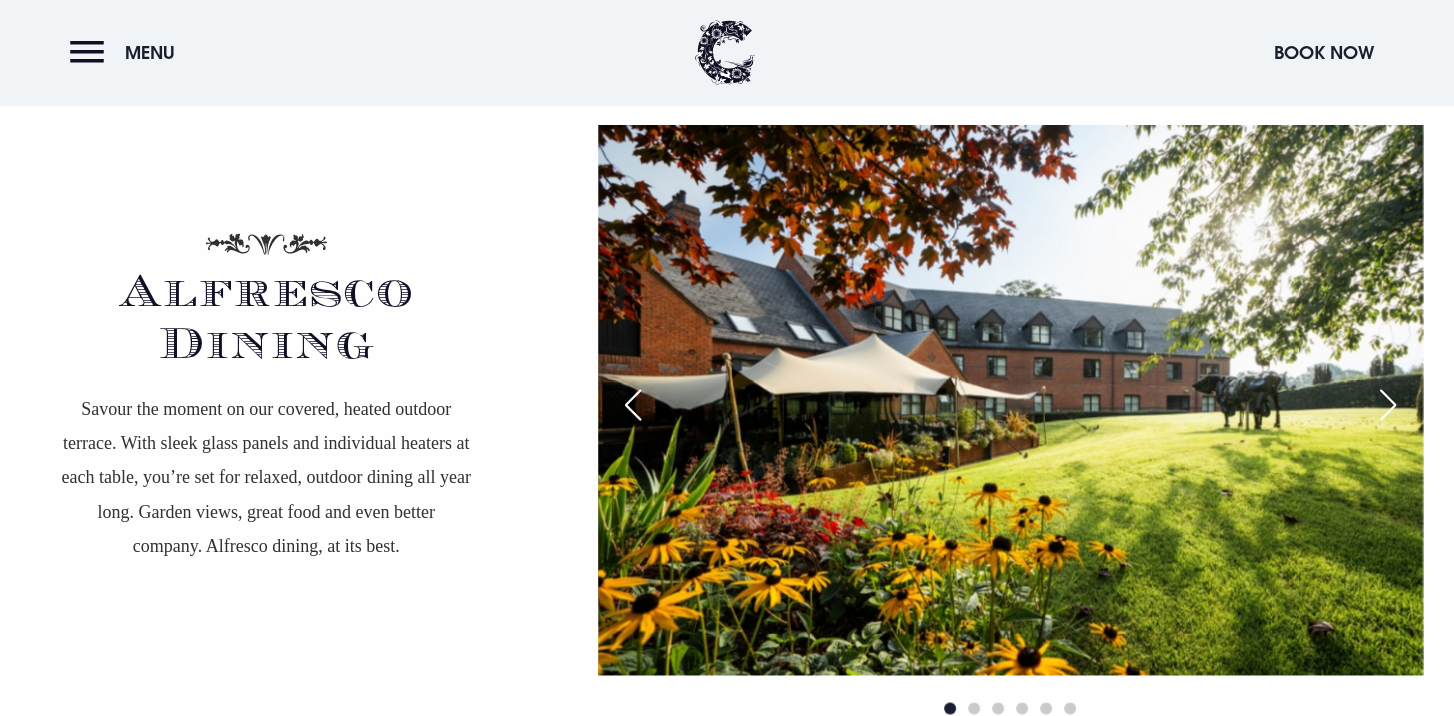 click at bounding box center (1388, 405) 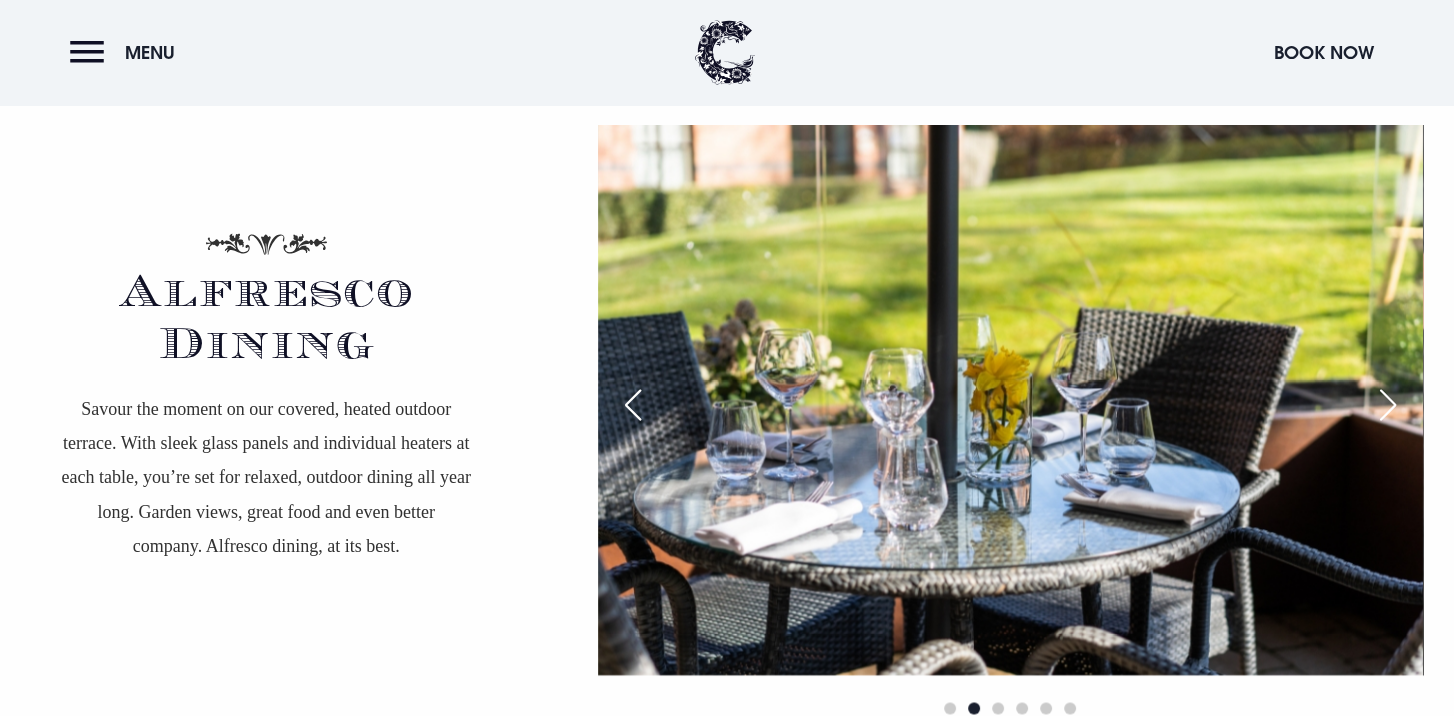 click at bounding box center (1388, 405) 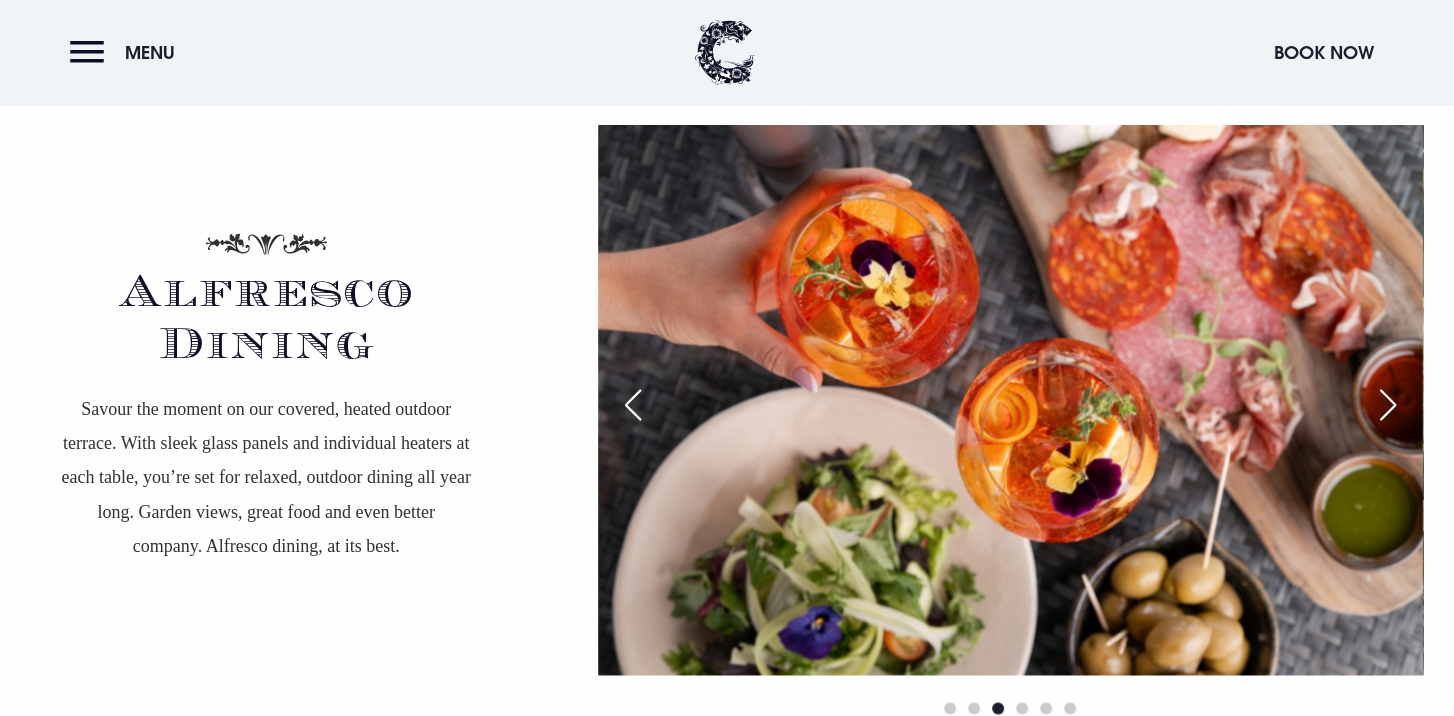 click at bounding box center [1388, 405] 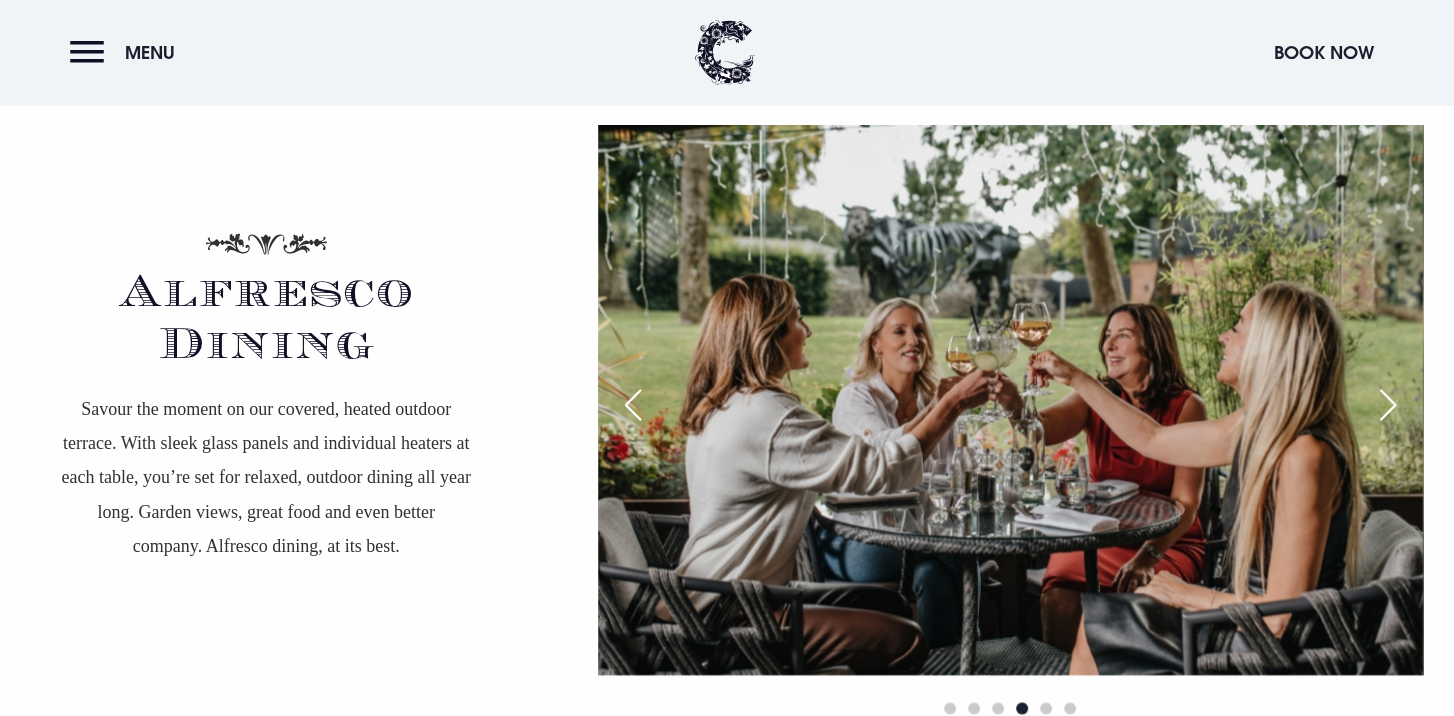 click at bounding box center (1388, 405) 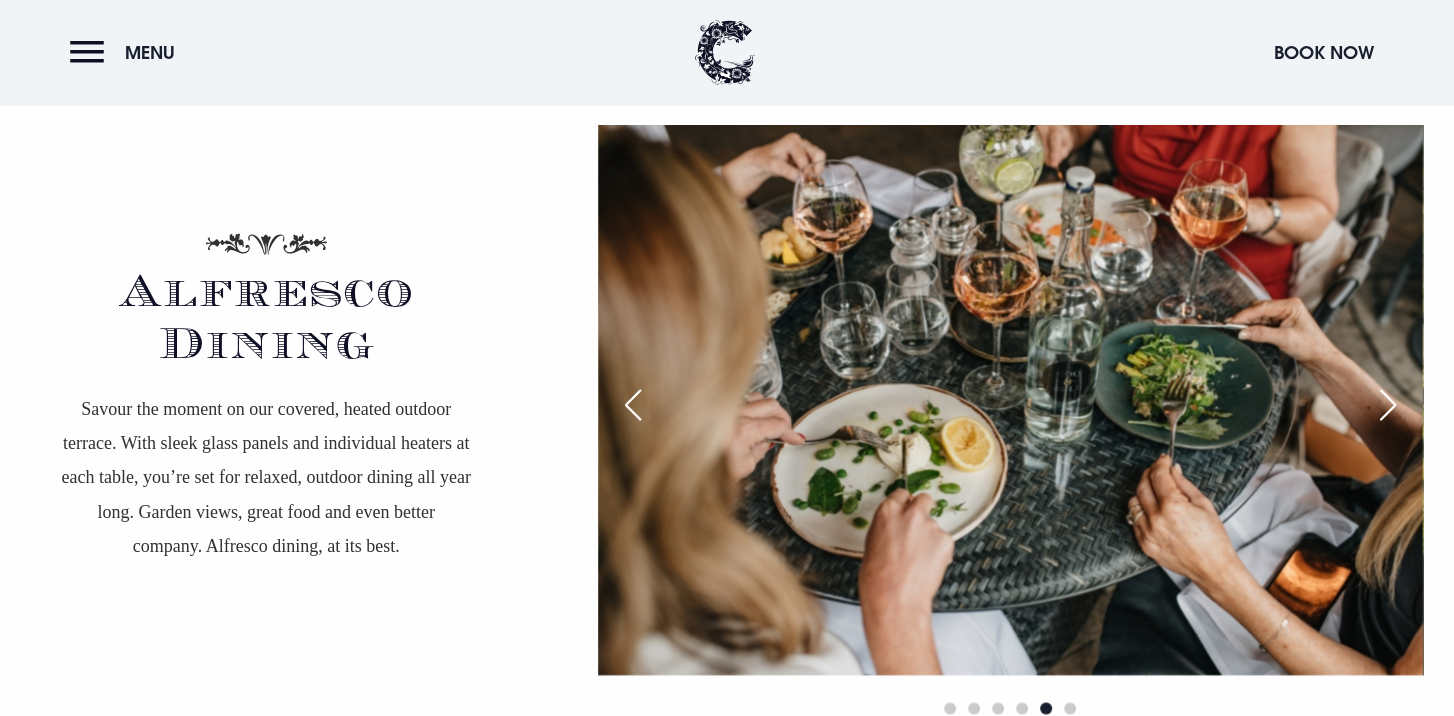 click at bounding box center (1388, 405) 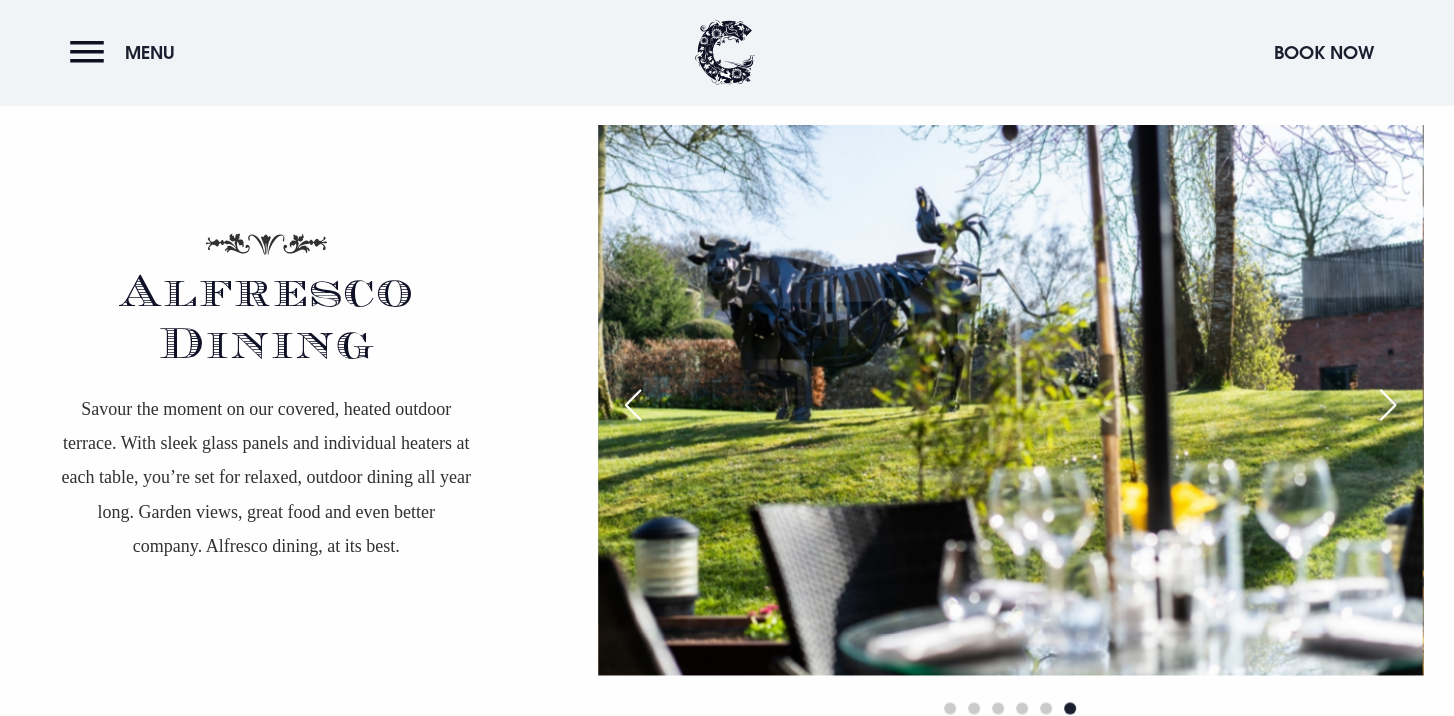 click at bounding box center [1388, 405] 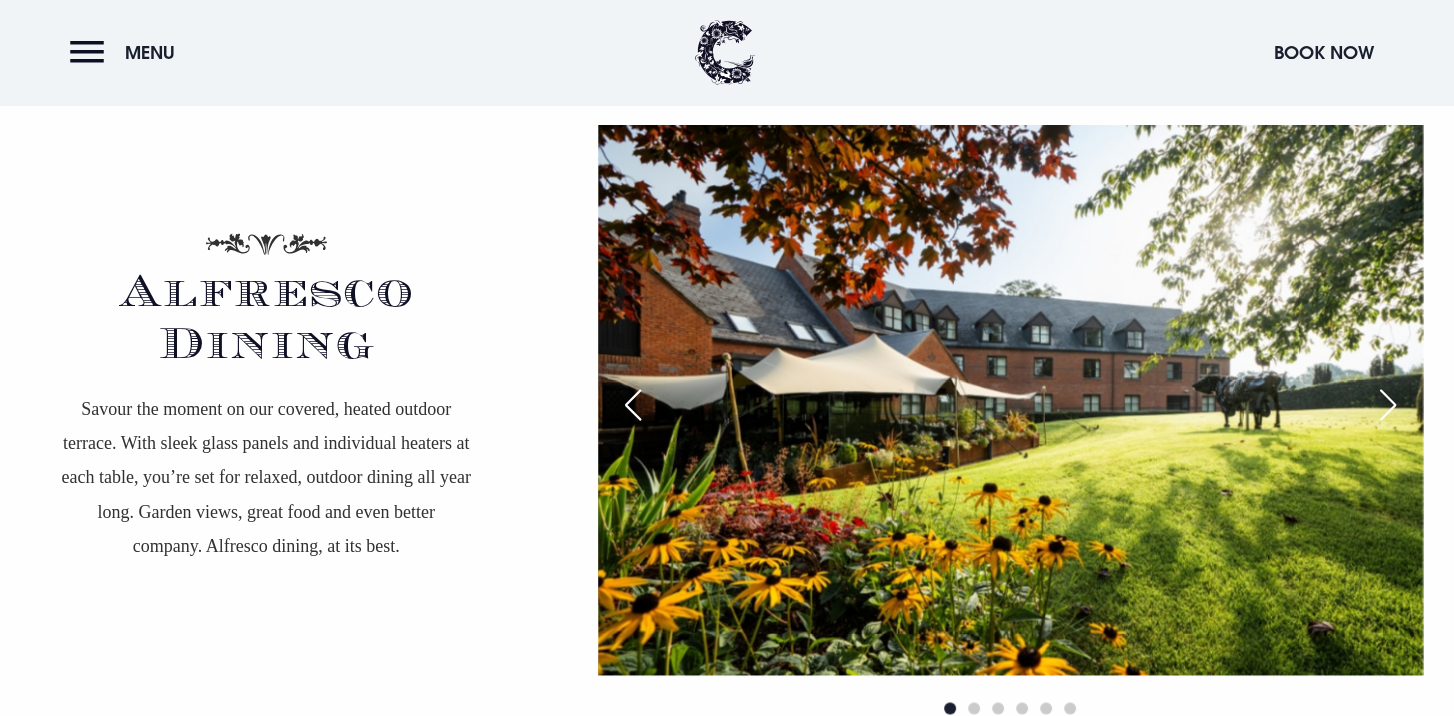 click at bounding box center [1388, 405] 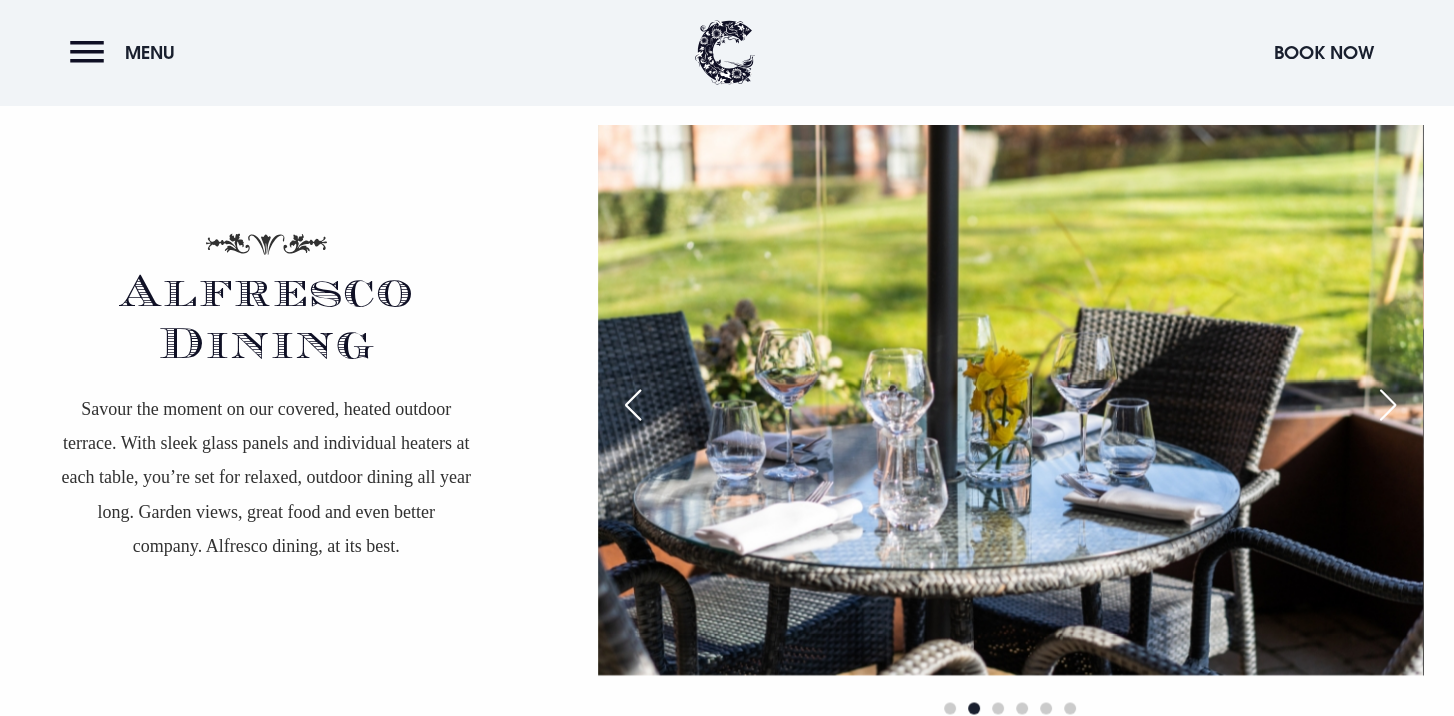 click at bounding box center (1388, 405) 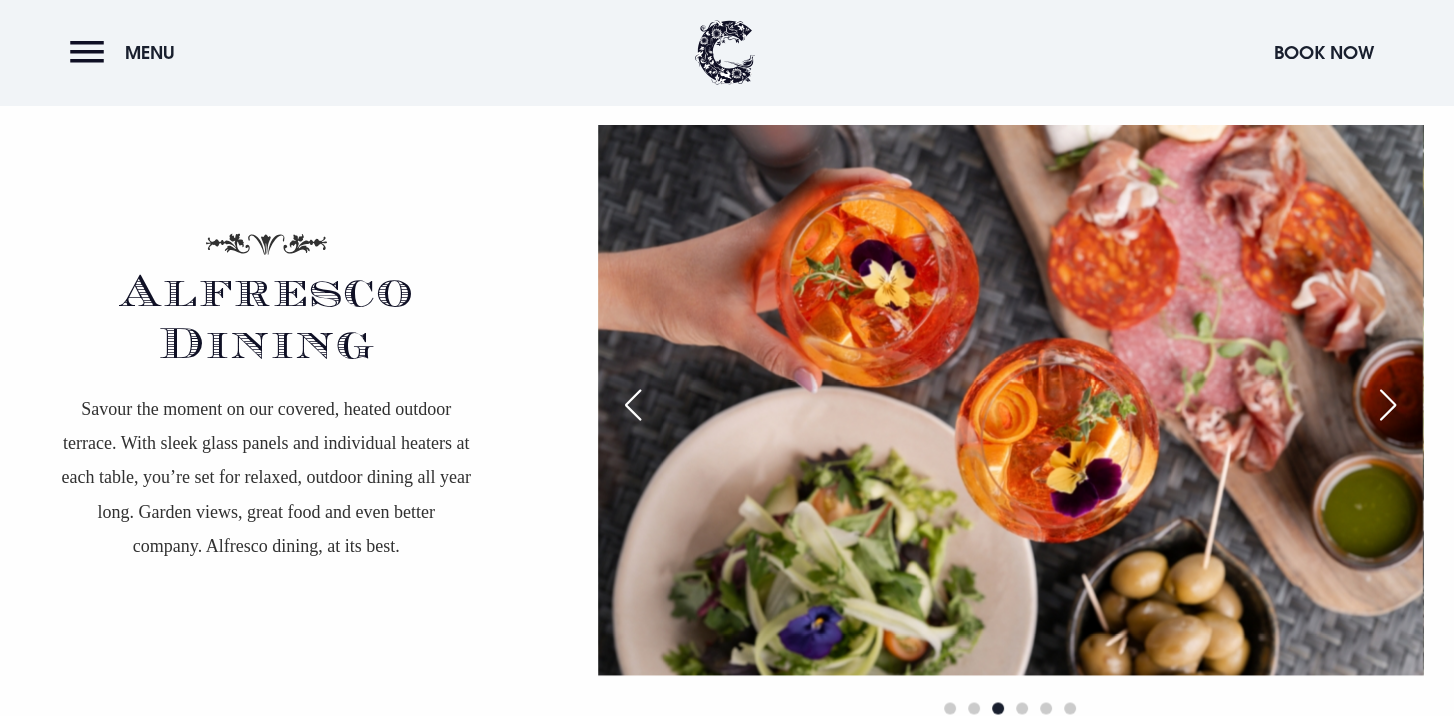 click at bounding box center [1388, 405] 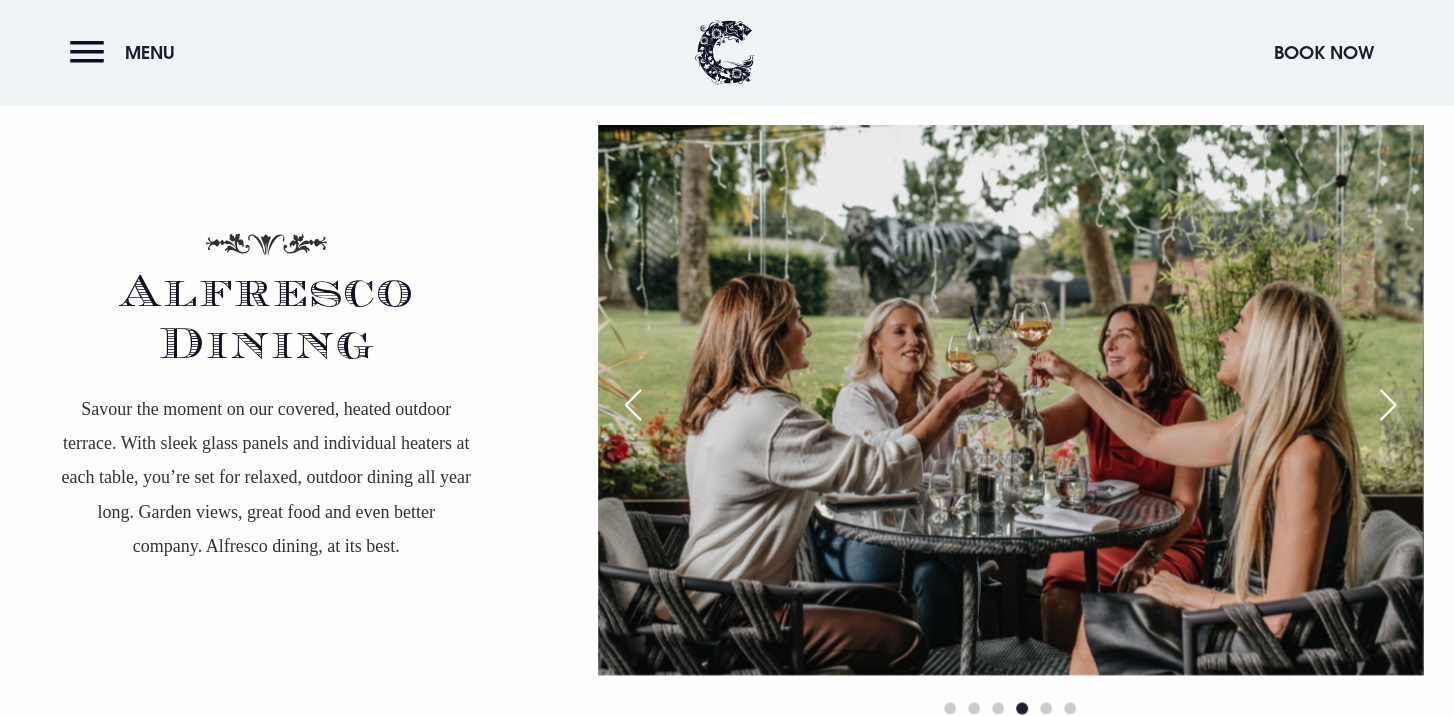 click at bounding box center (1388, 405) 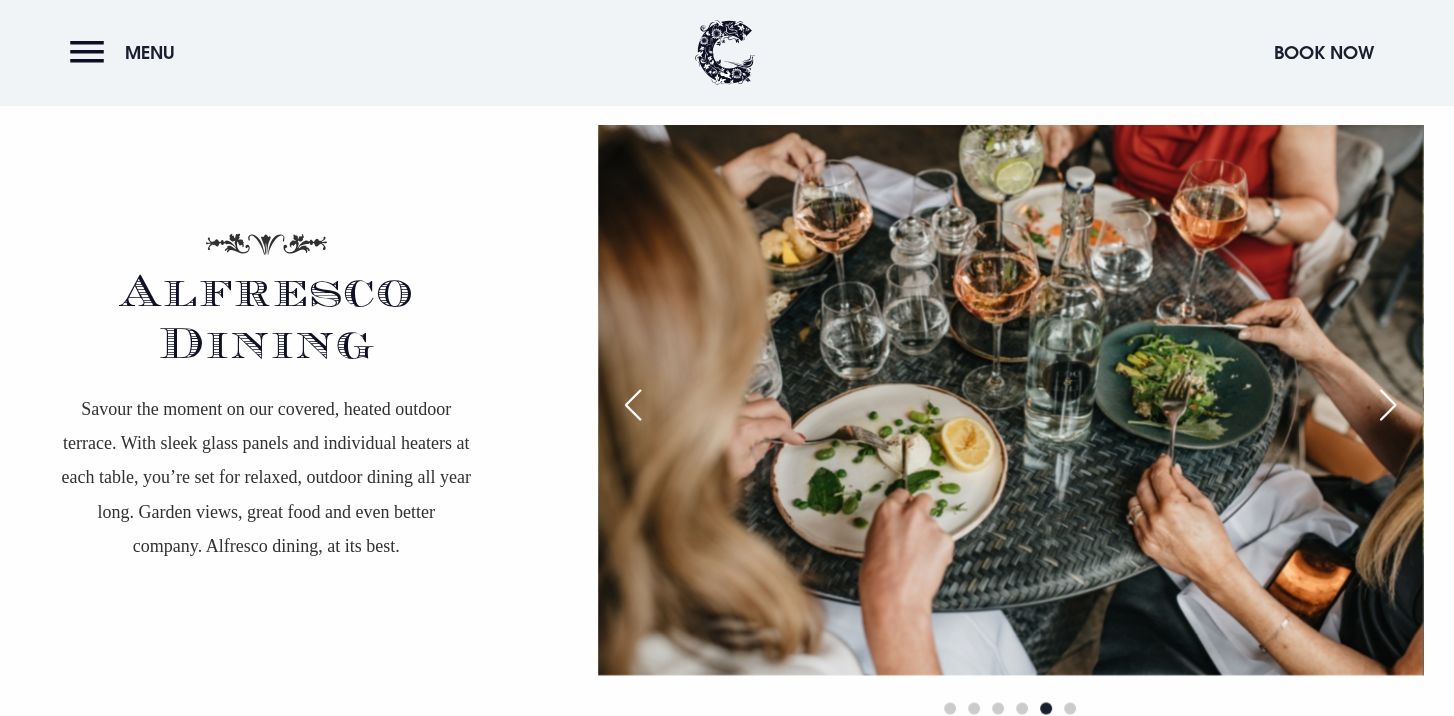 click at bounding box center (1388, 405) 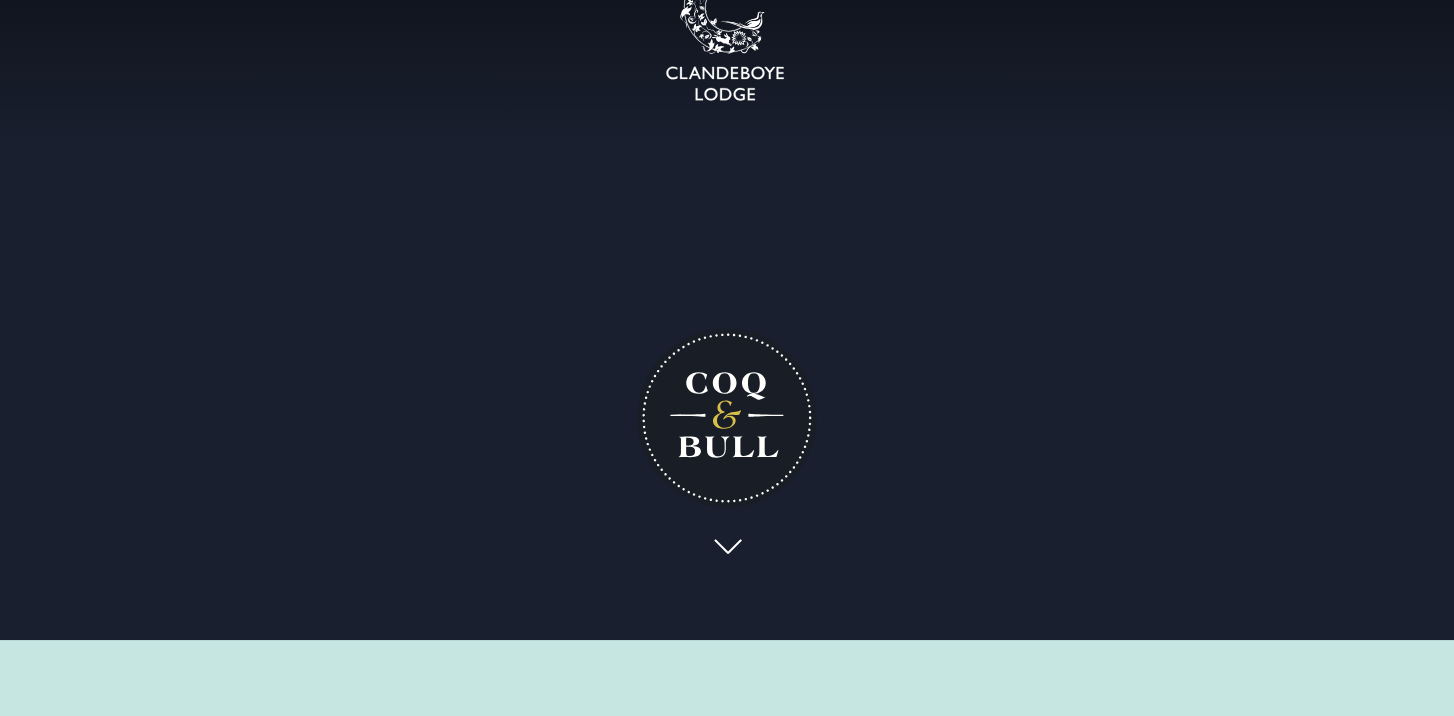 scroll, scrollTop: 0, scrollLeft: 0, axis: both 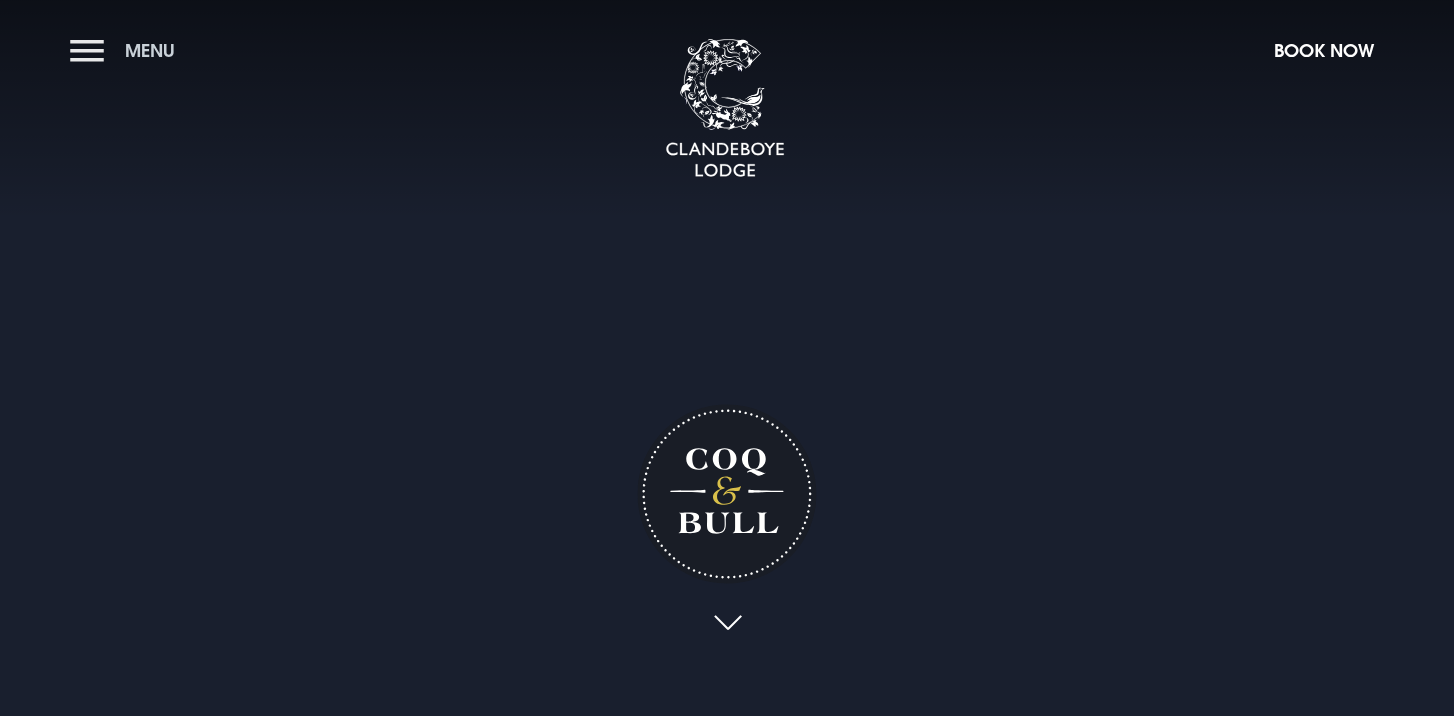 click on "Menu" at bounding box center (127, 50) 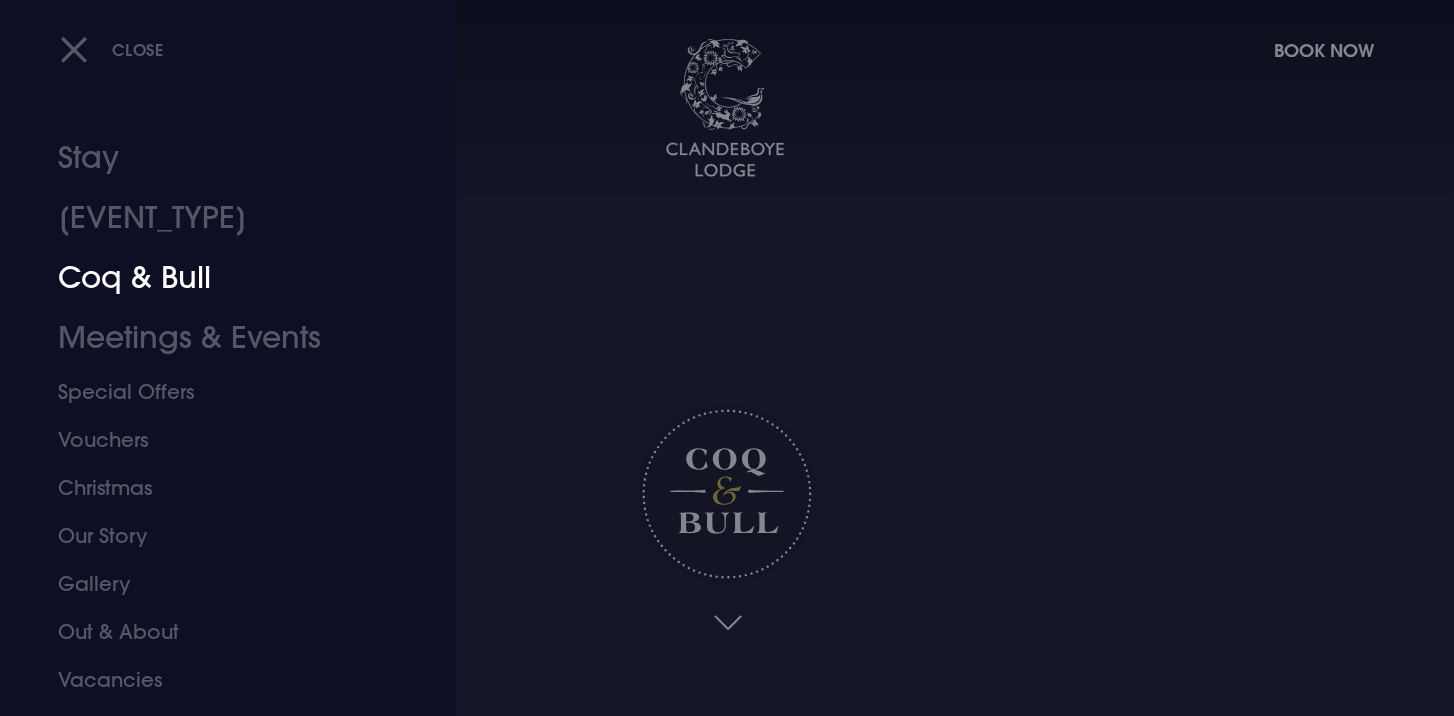click on "Coq & Bull" at bounding box center (216, 278) 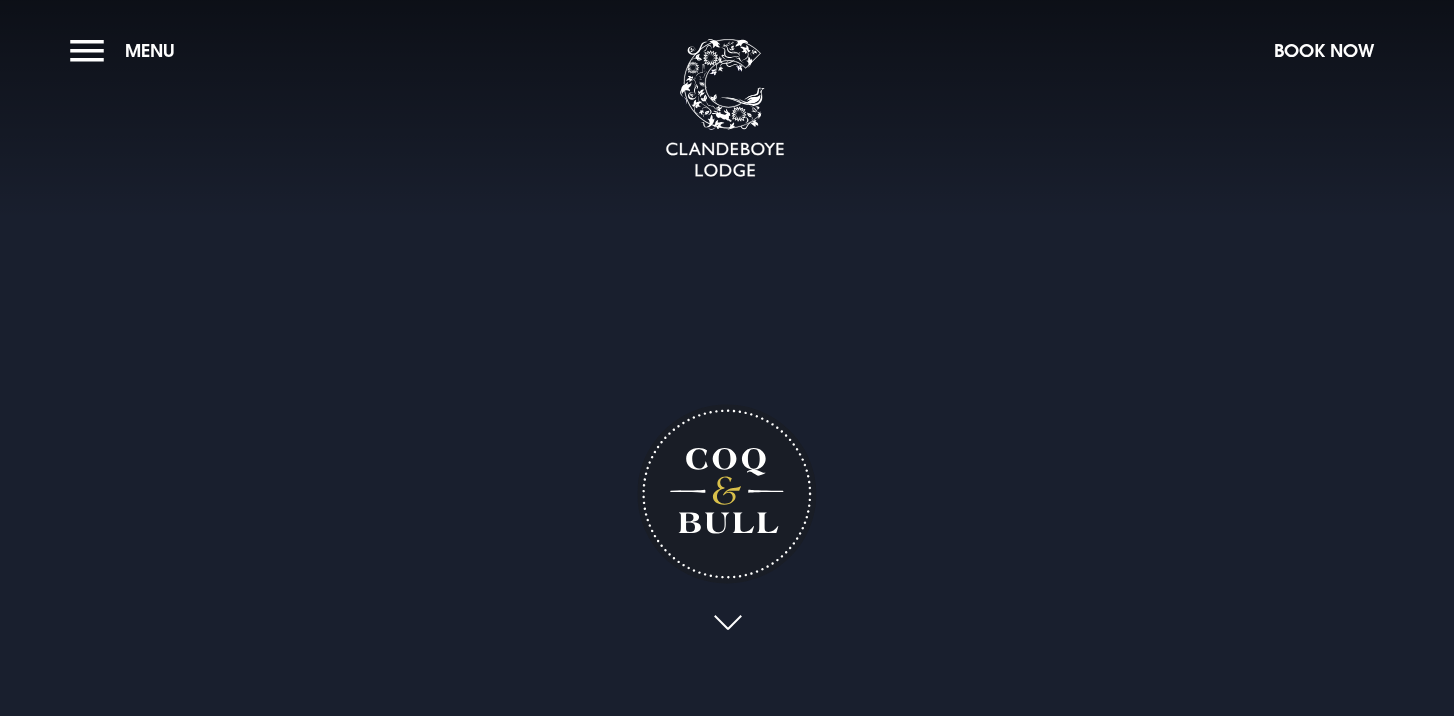 scroll, scrollTop: 0, scrollLeft: 0, axis: both 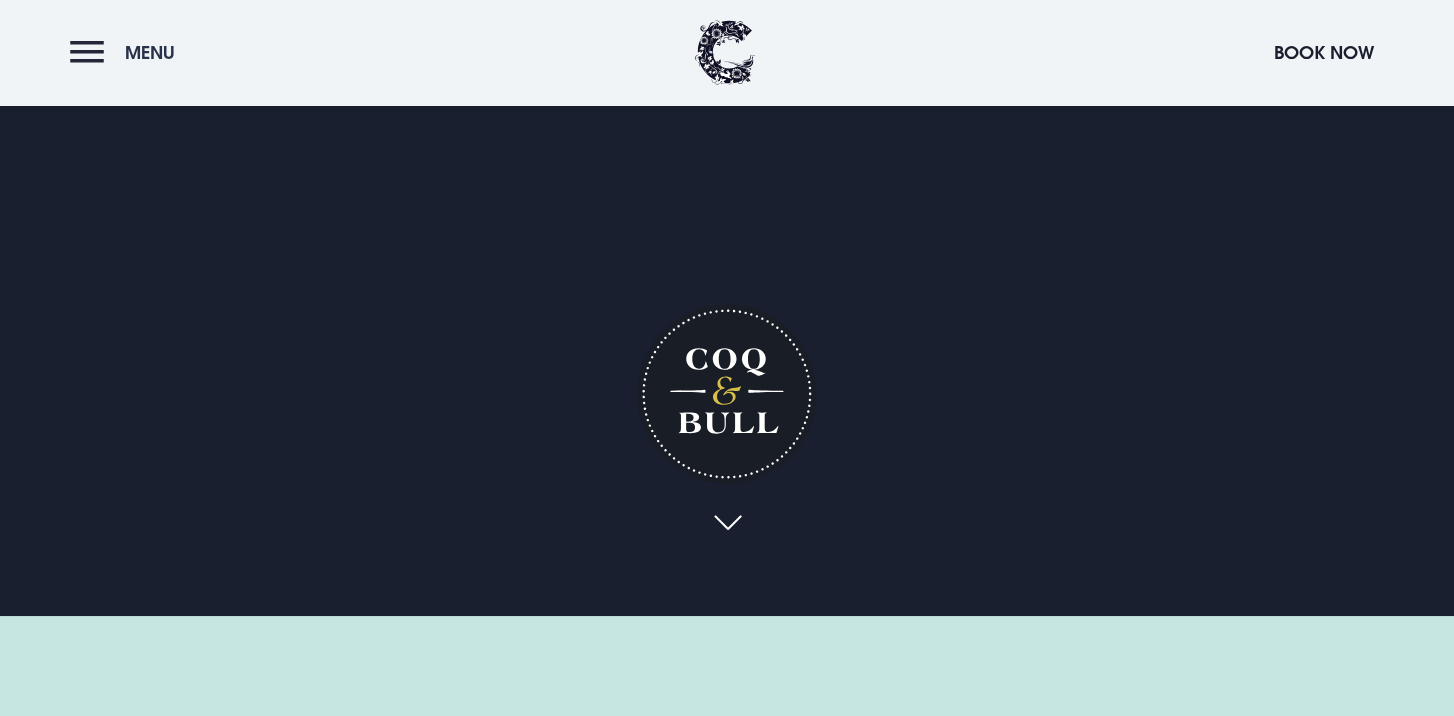 click on "Menu" at bounding box center (150, 52) 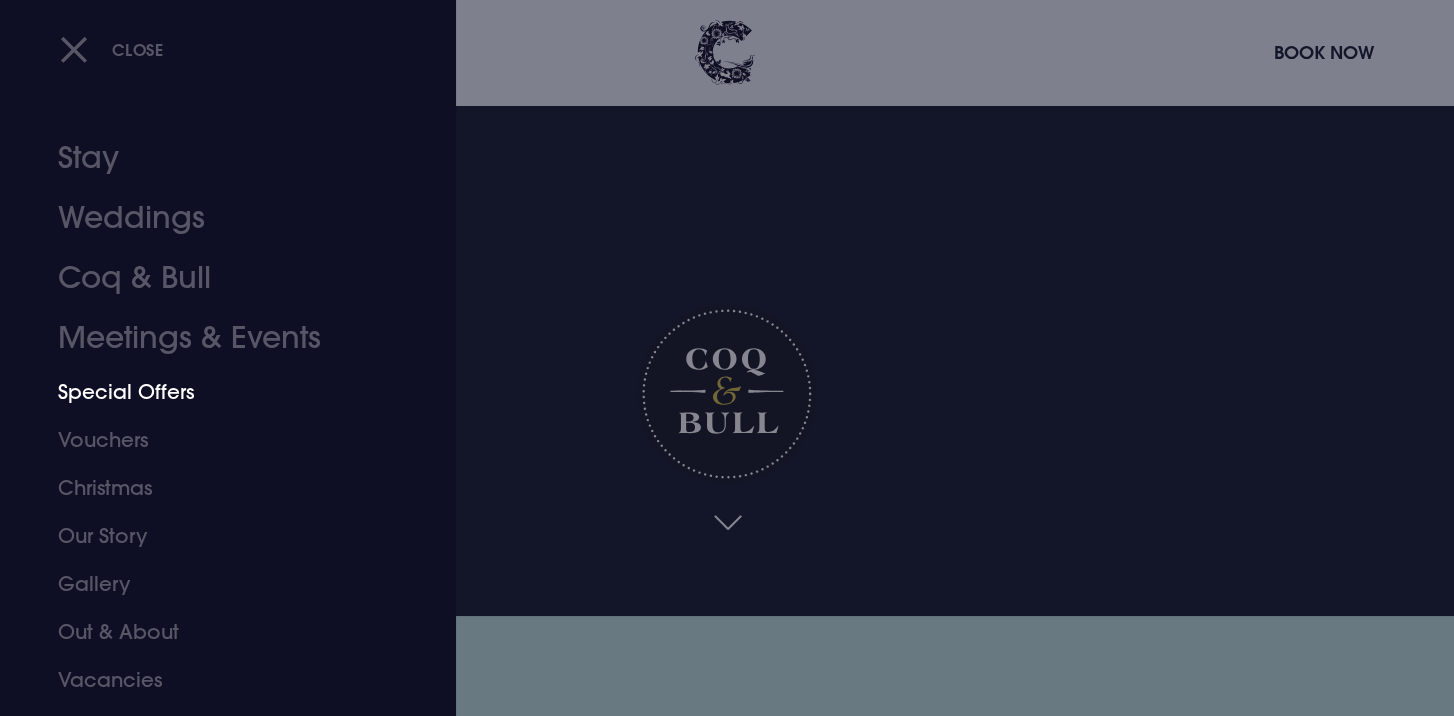 click on "Special Offers" at bounding box center (216, 392) 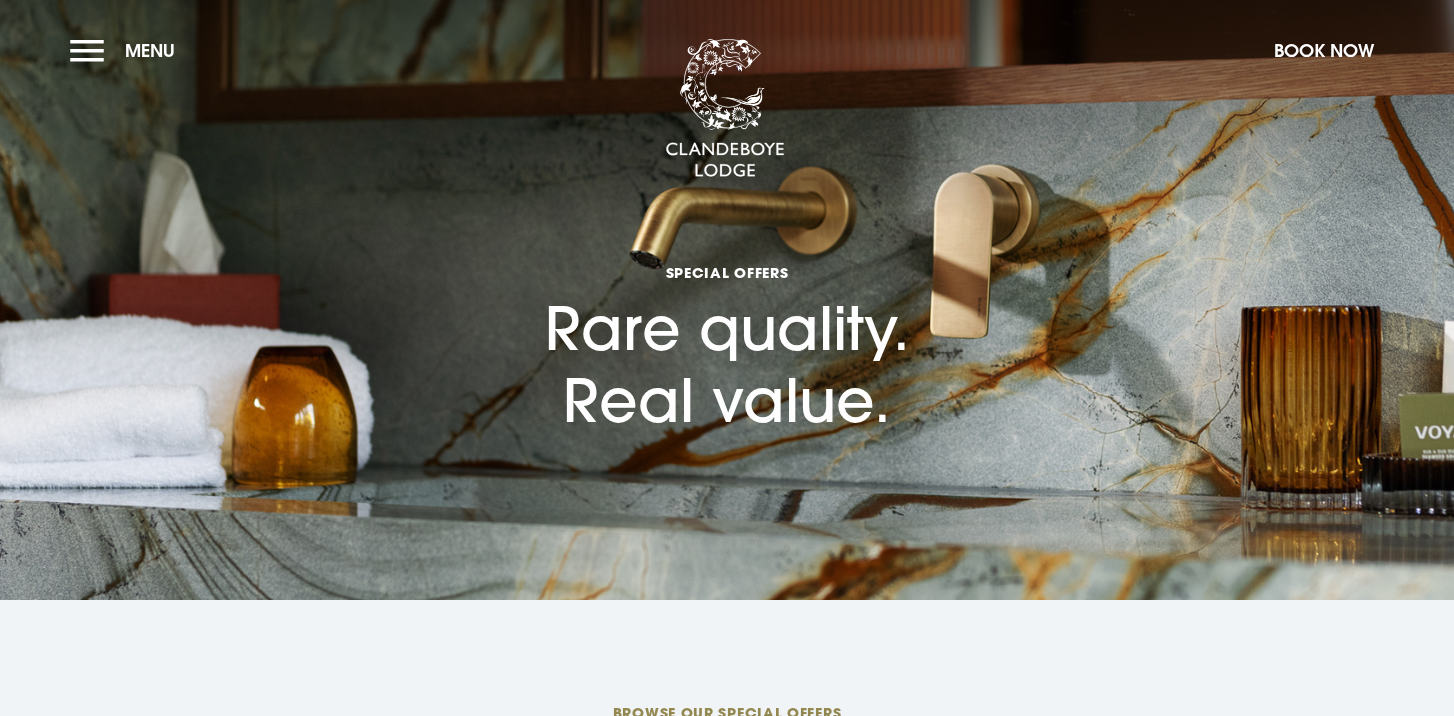 scroll, scrollTop: 0, scrollLeft: 0, axis: both 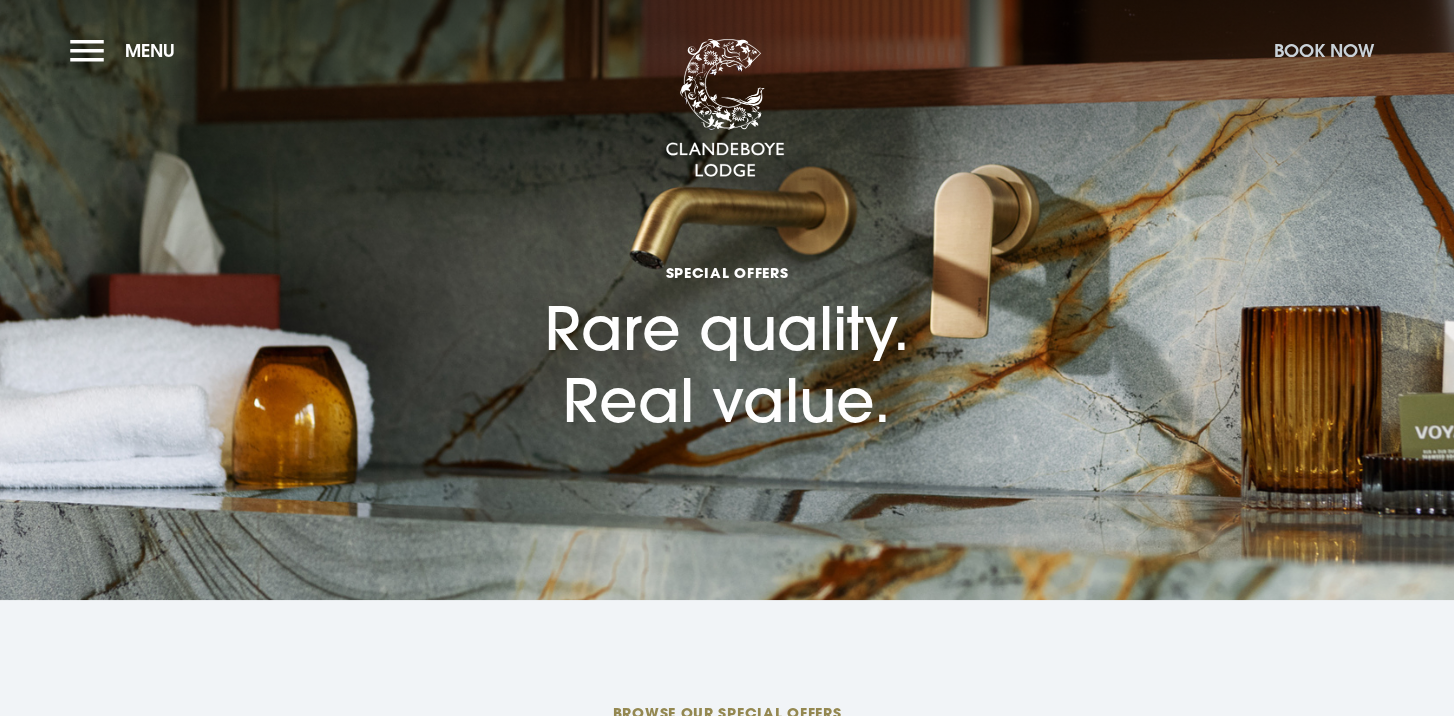click on "Book Now" at bounding box center (1324, 50) 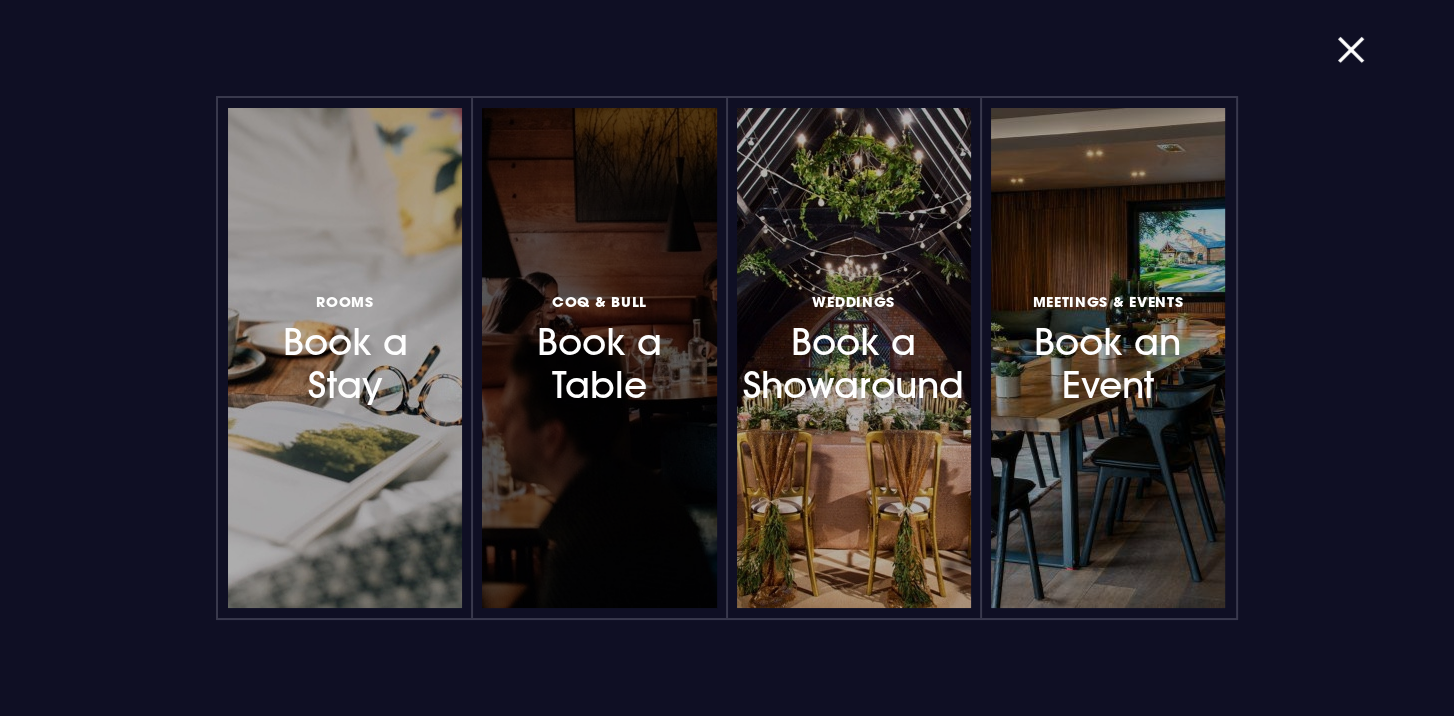 click on "Coq & Bull
Book a Table" at bounding box center (599, 347) 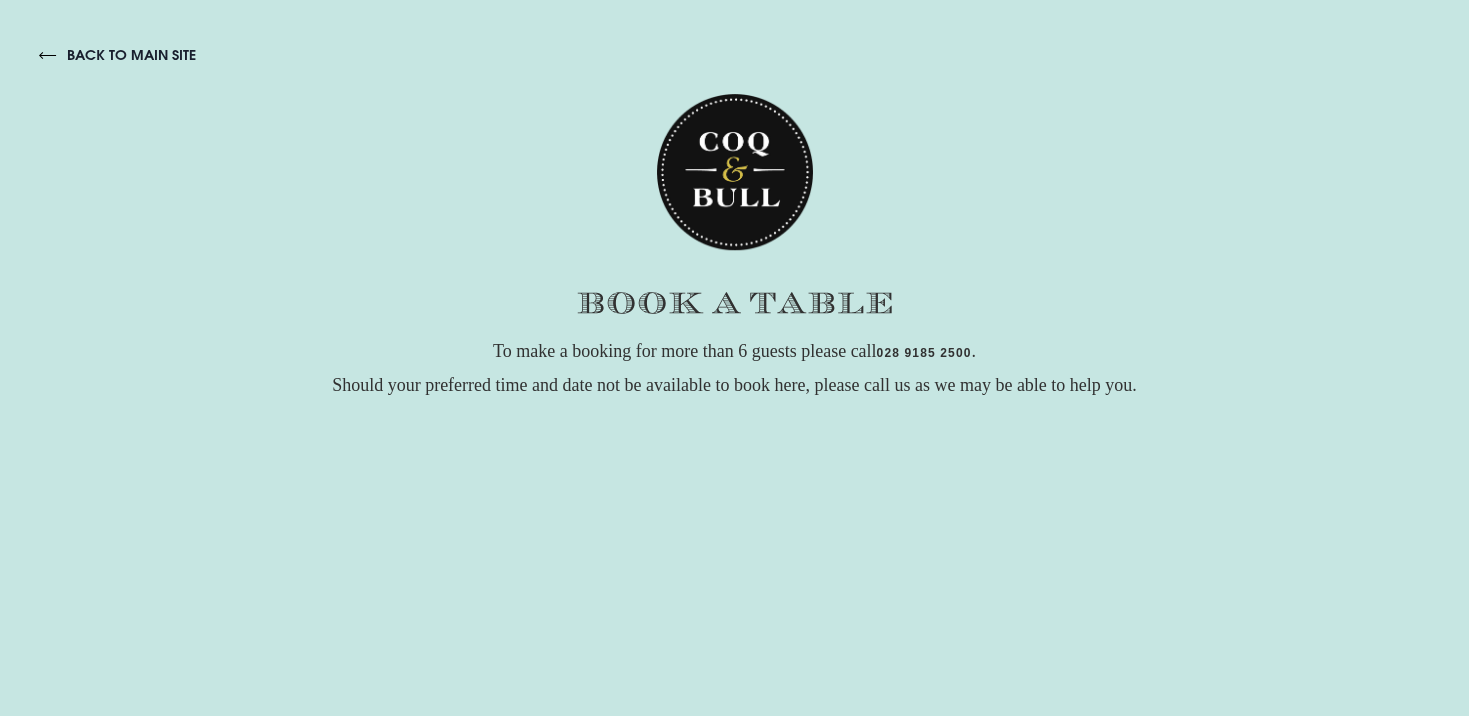 scroll, scrollTop: 0, scrollLeft: 0, axis: both 